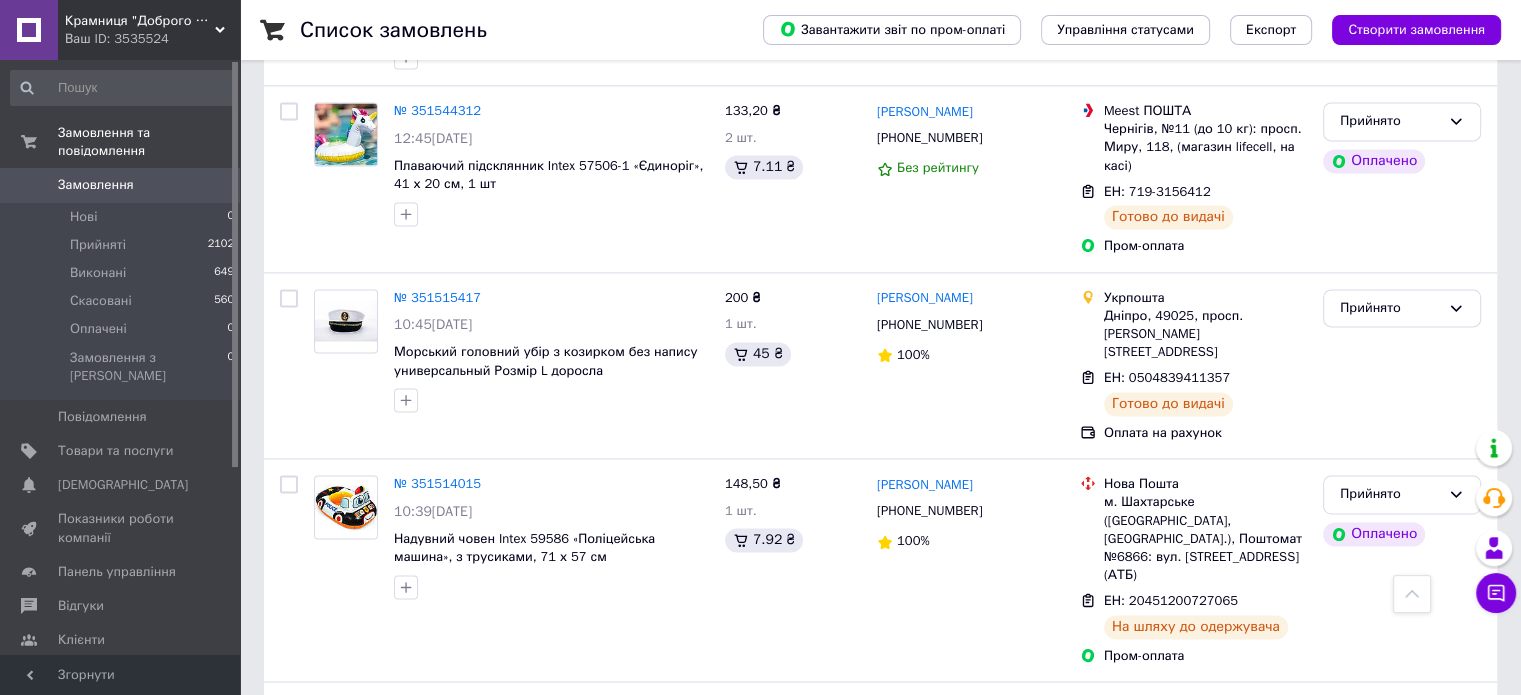 scroll, scrollTop: 3138, scrollLeft: 0, axis: vertical 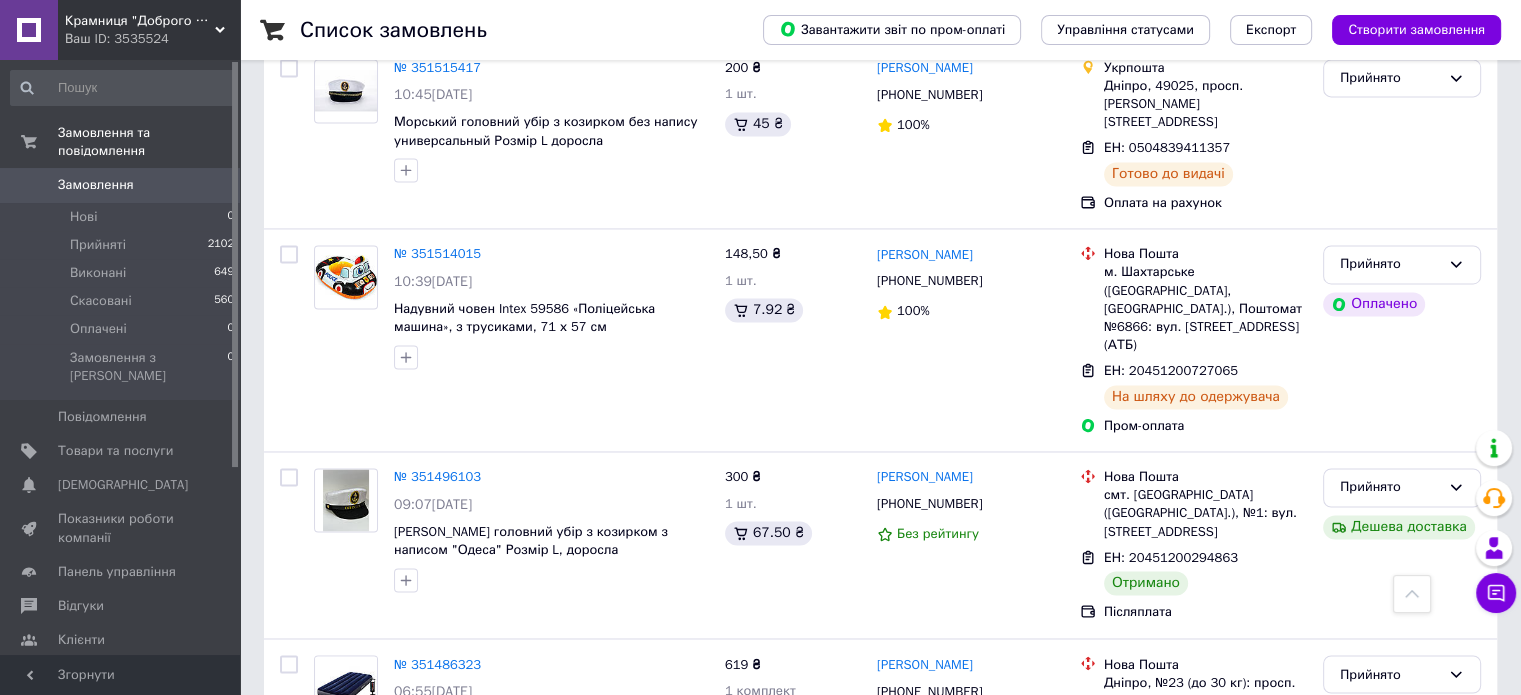 click on "2" at bounding box center [327, 869] 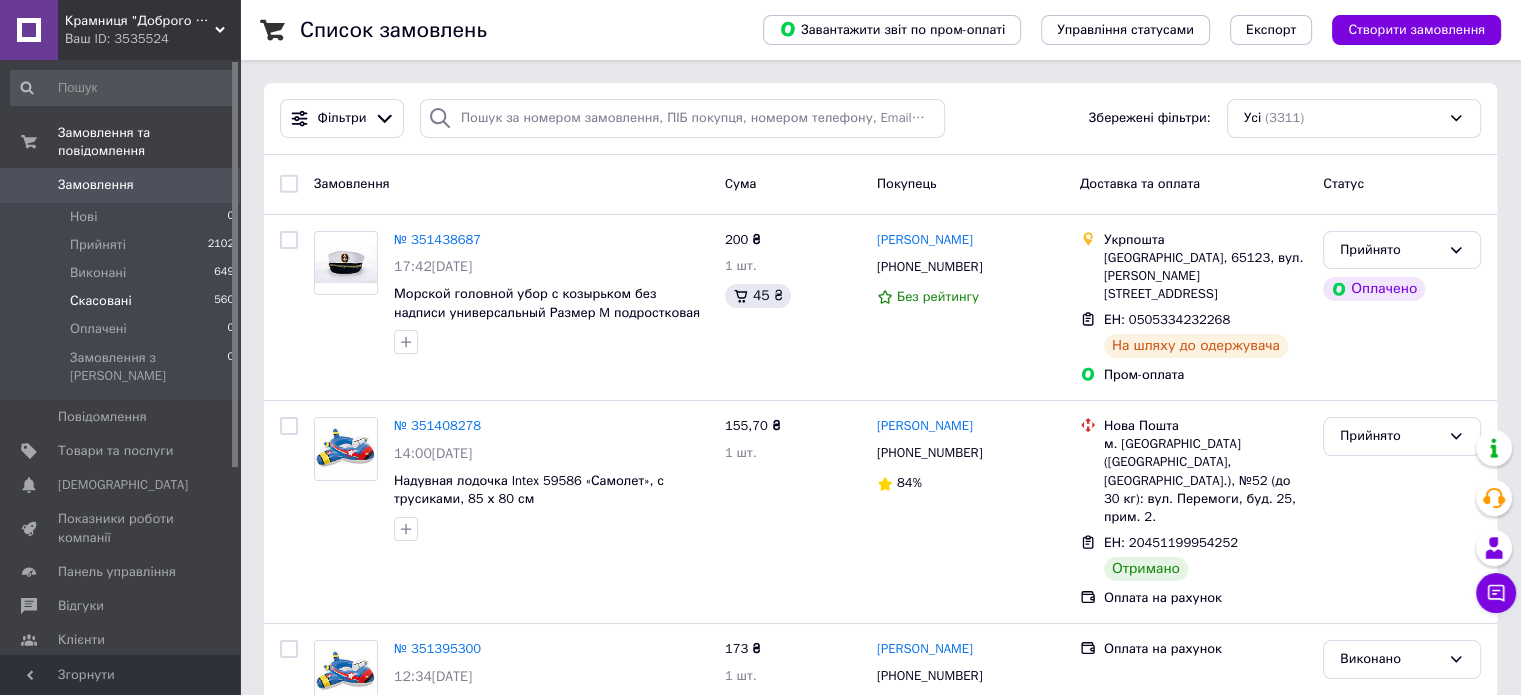 scroll, scrollTop: 0, scrollLeft: 0, axis: both 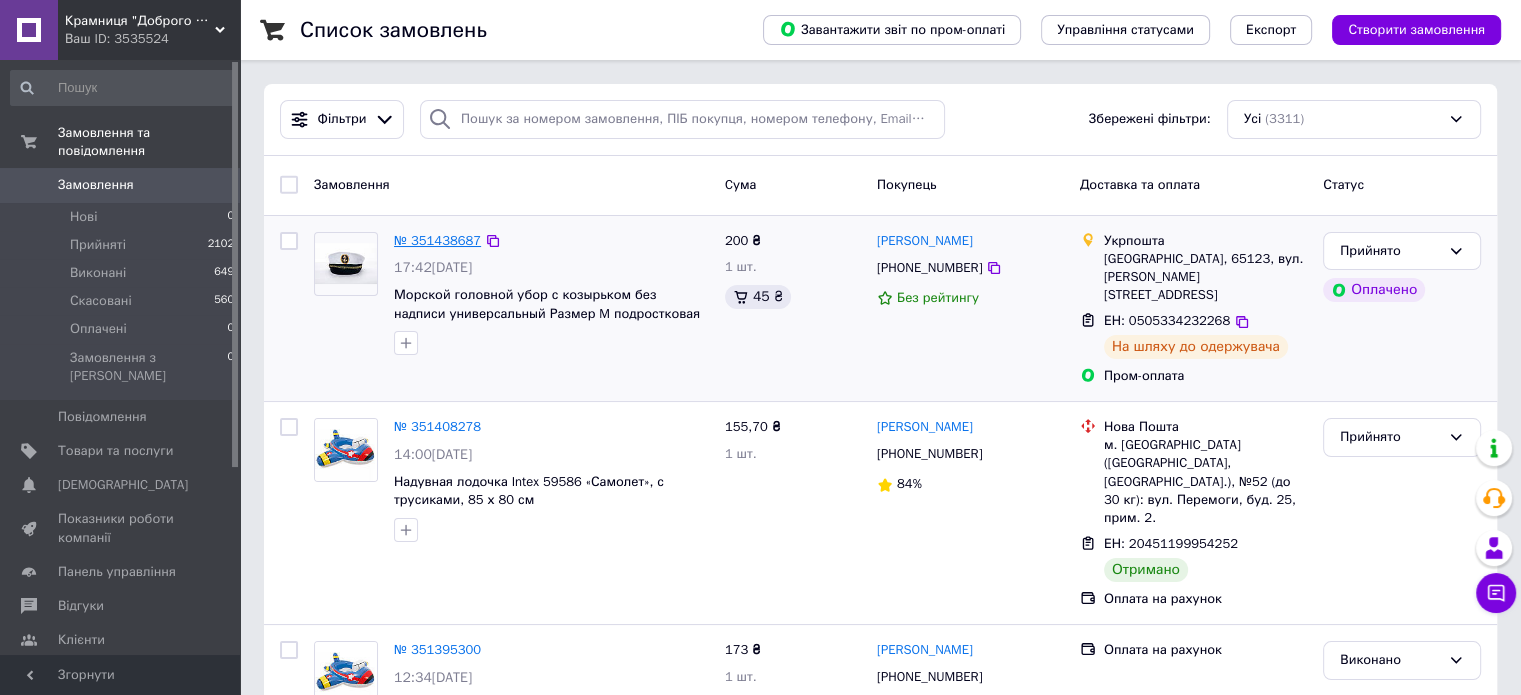click on "№ 351438687" at bounding box center [437, 240] 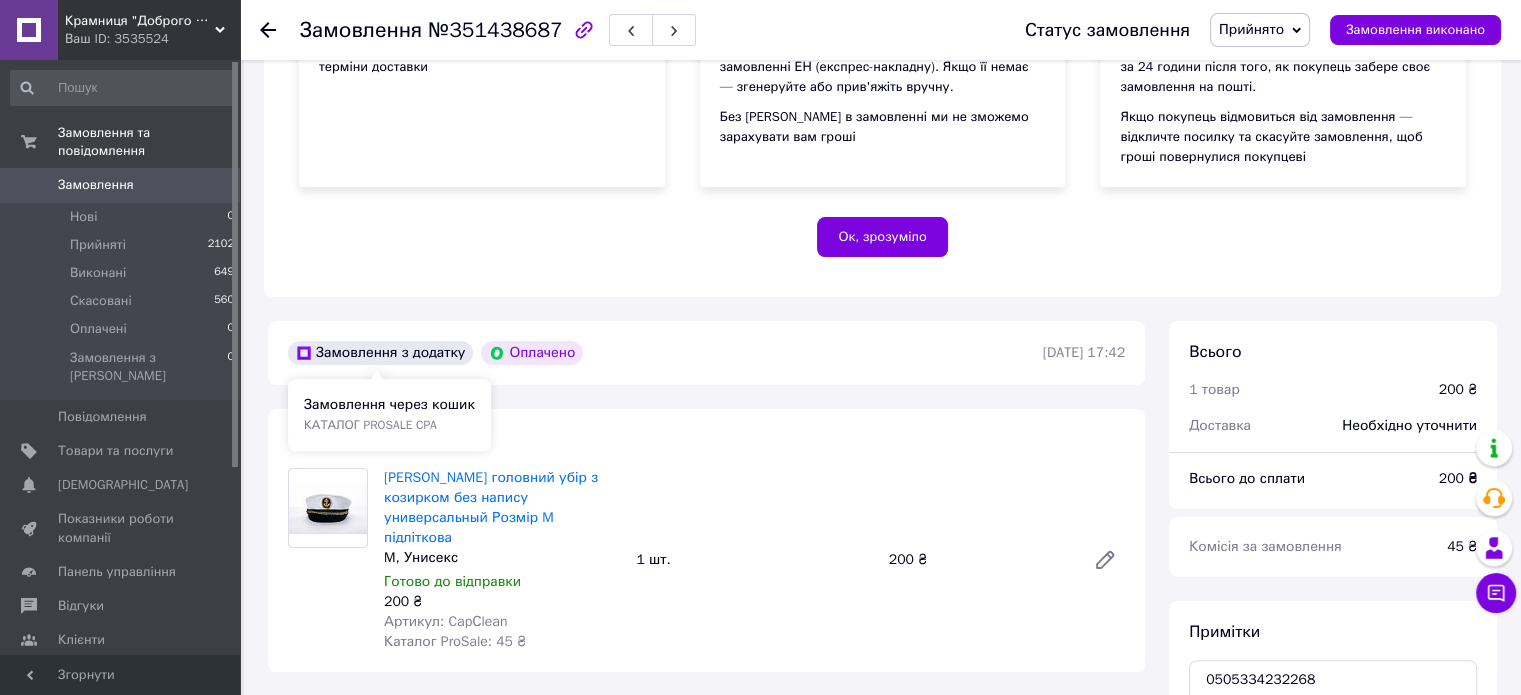 scroll, scrollTop: 300, scrollLeft: 0, axis: vertical 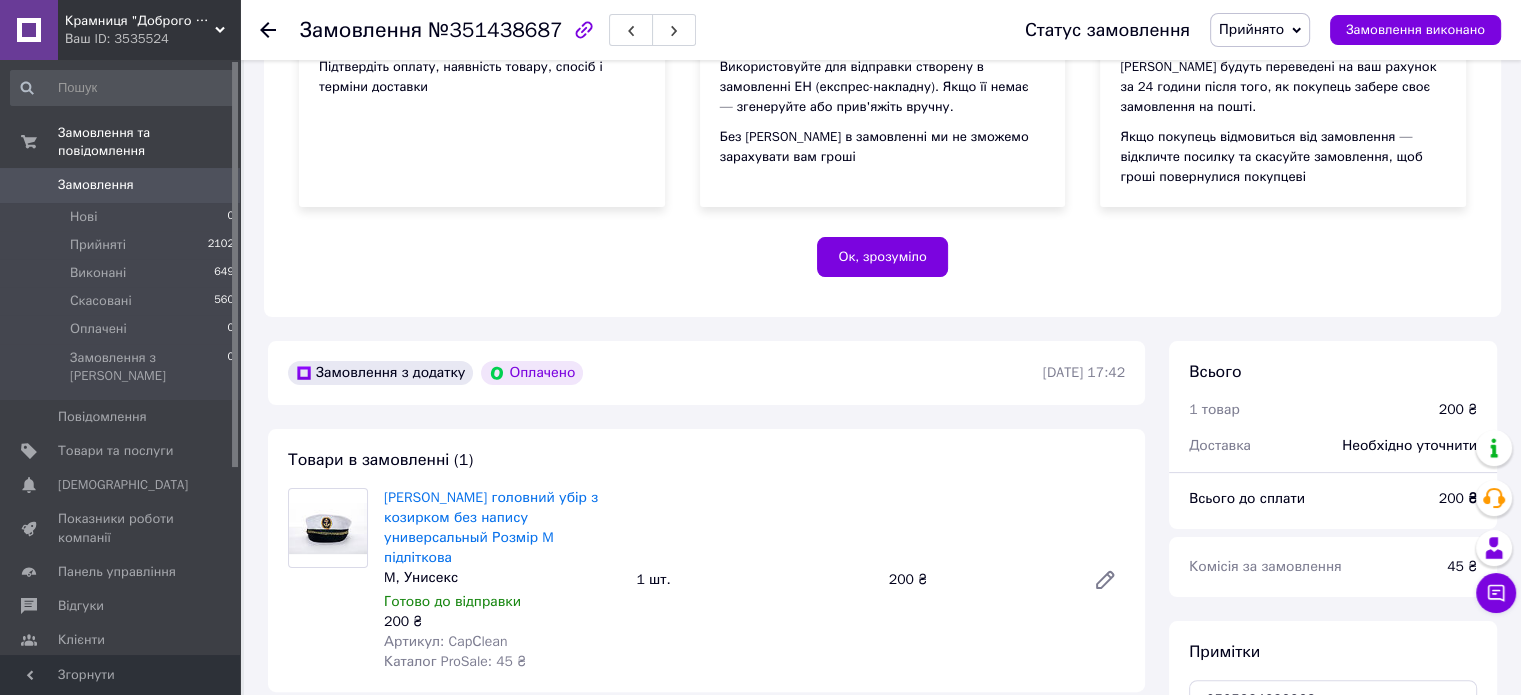 click on "Замовлення" at bounding box center [96, 185] 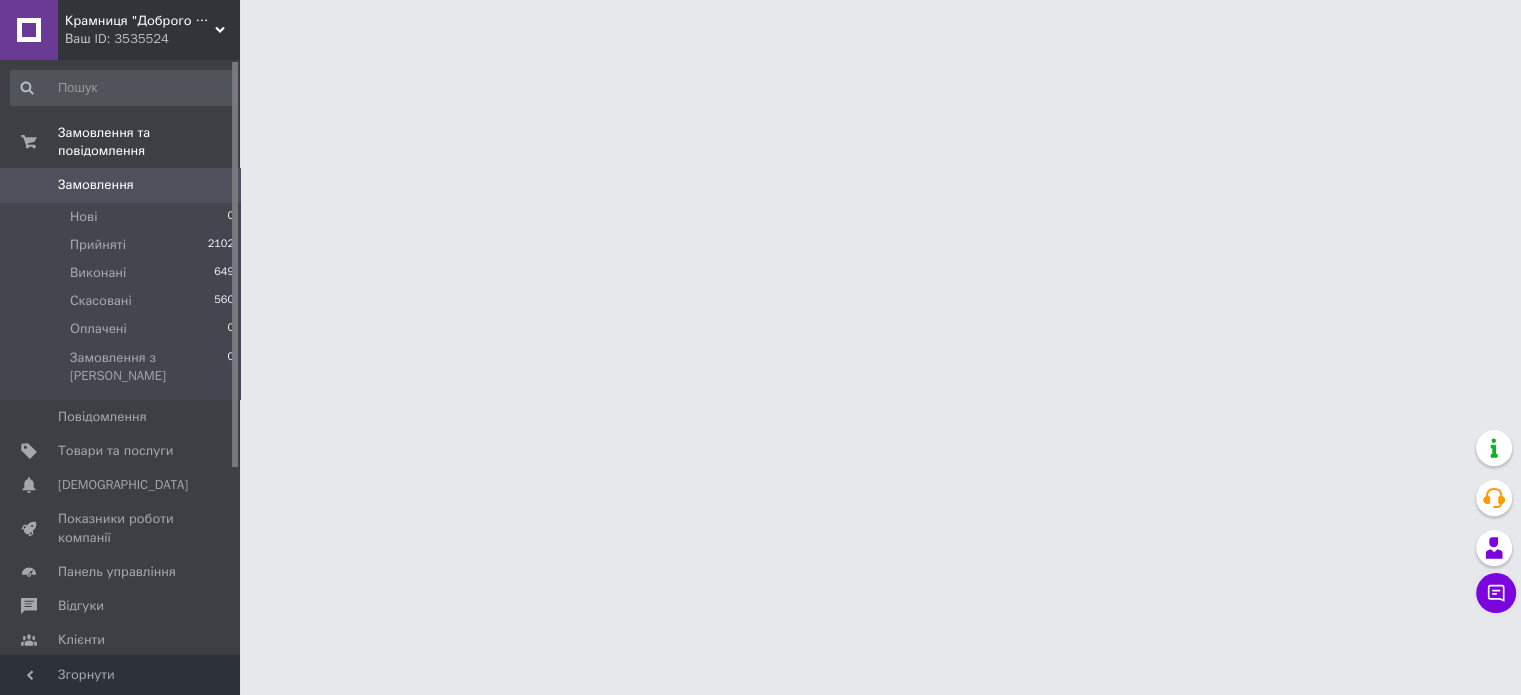 scroll, scrollTop: 0, scrollLeft: 0, axis: both 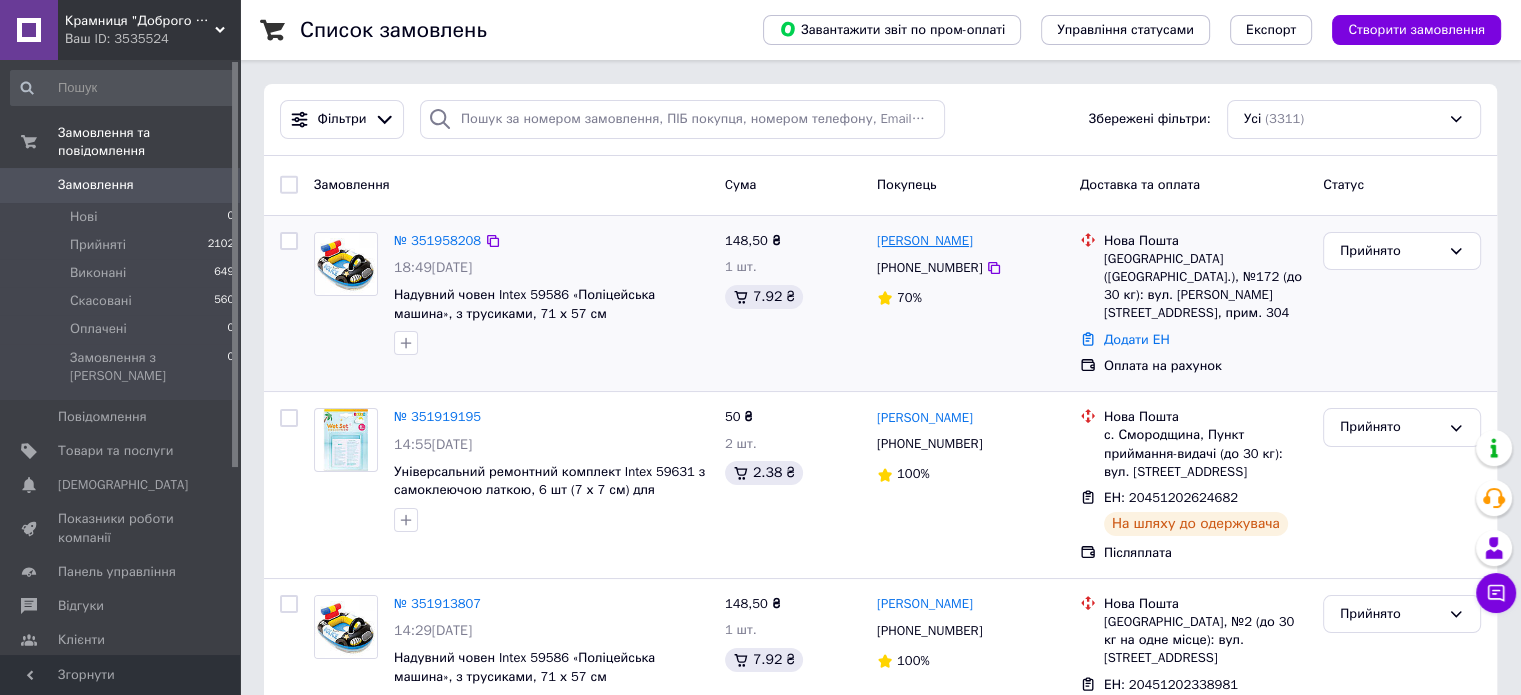 click on "Елизавета Виговская" at bounding box center [925, 241] 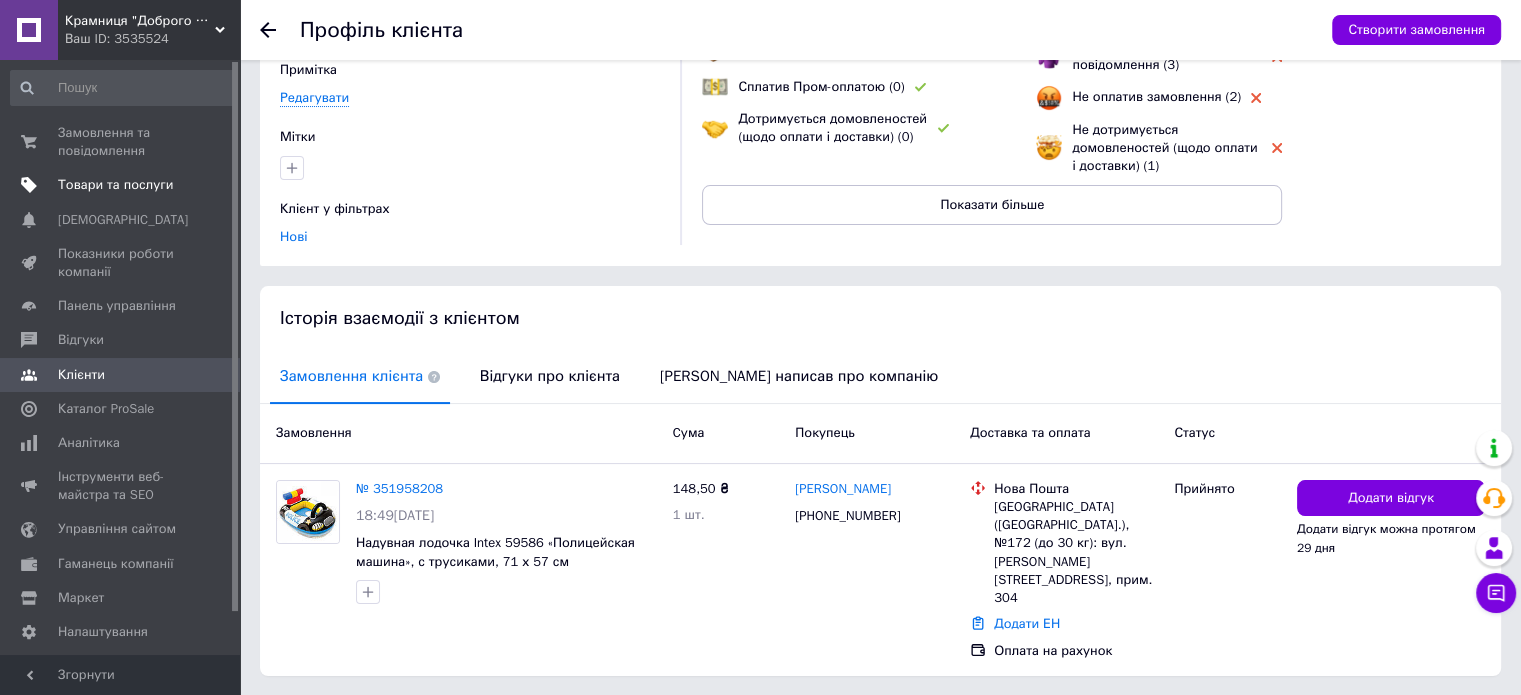 scroll, scrollTop: 0, scrollLeft: 0, axis: both 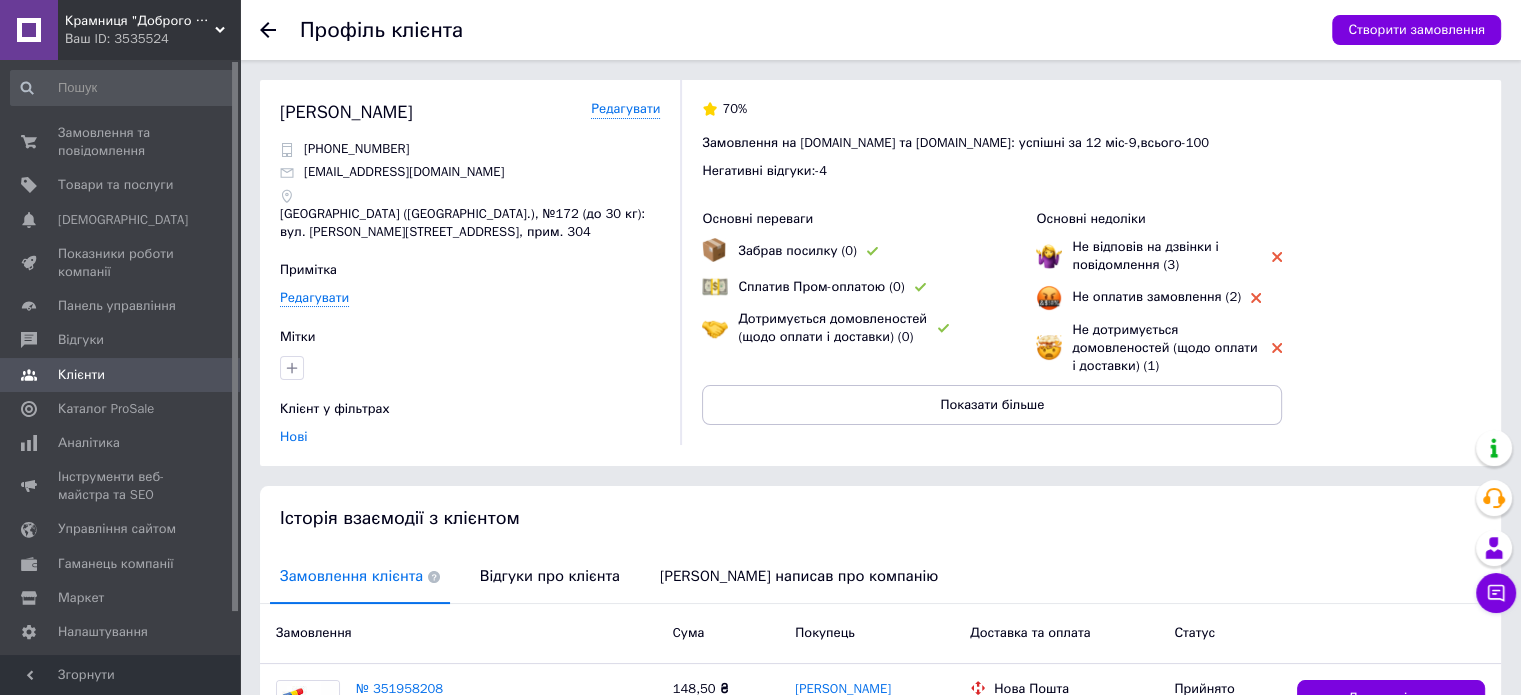 click 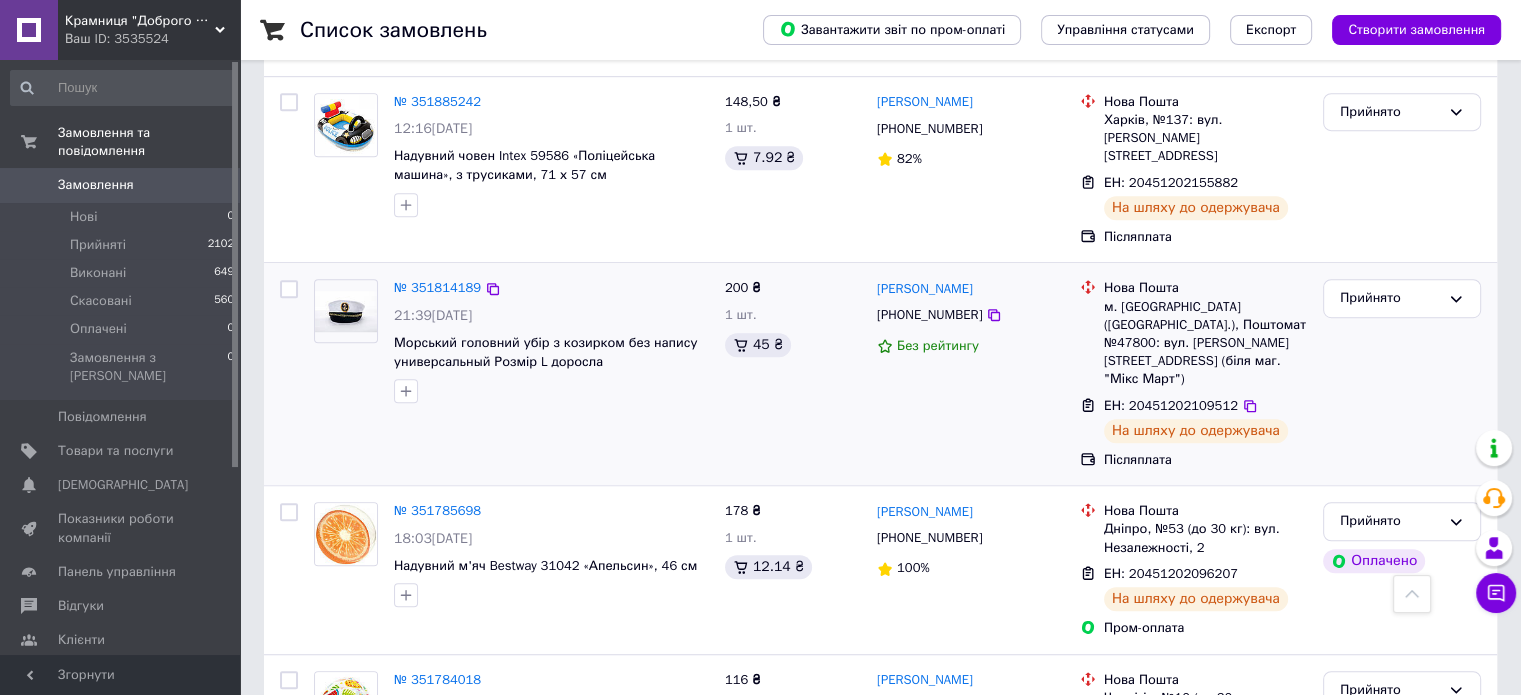 scroll, scrollTop: 1300, scrollLeft: 0, axis: vertical 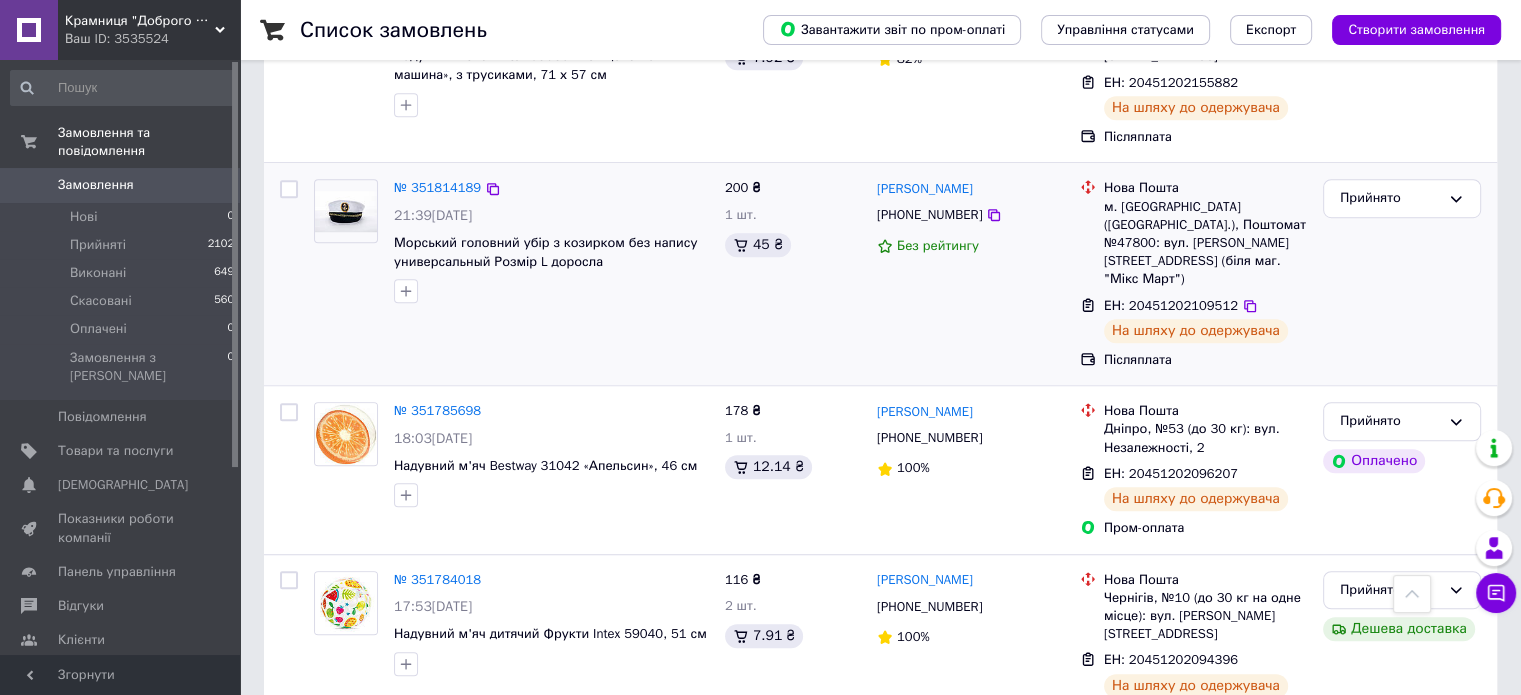 click on "Прийнято" at bounding box center [1402, 274] 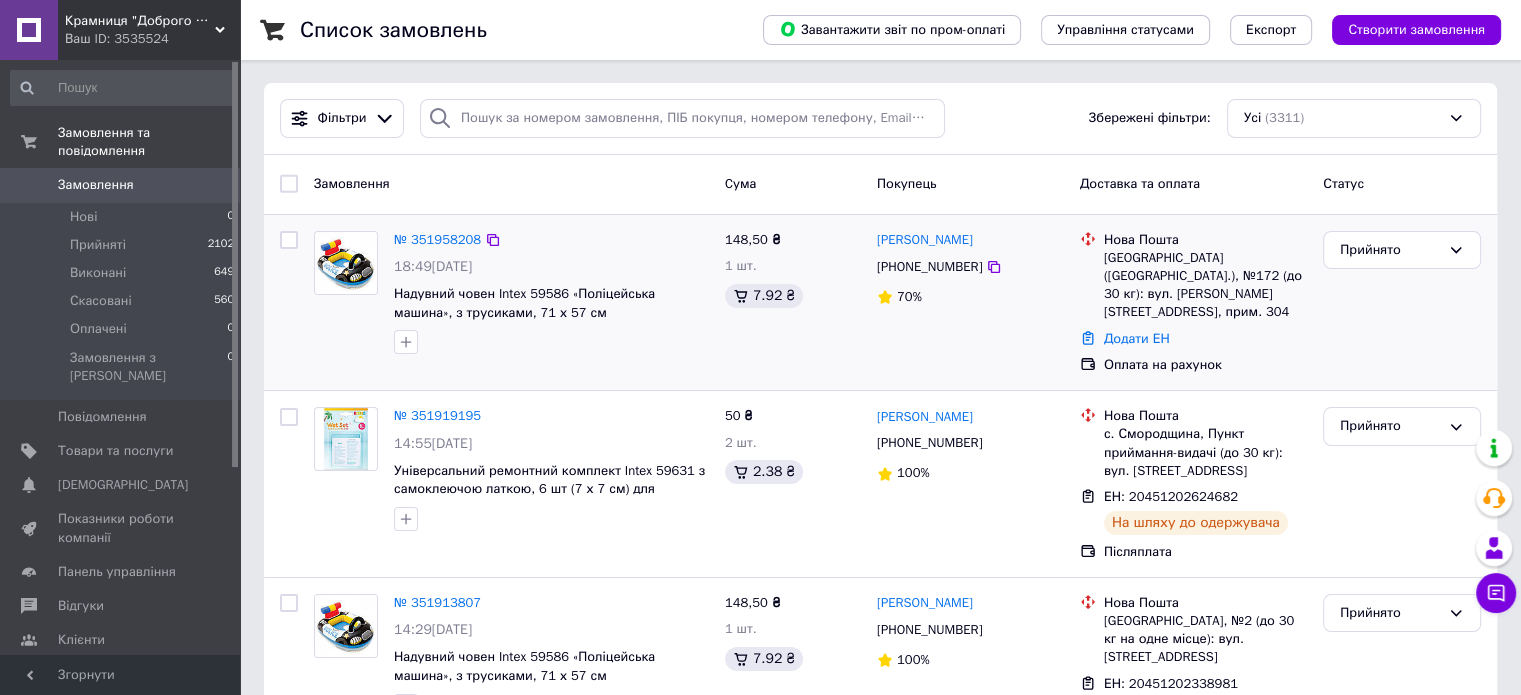 scroll, scrollTop: 0, scrollLeft: 0, axis: both 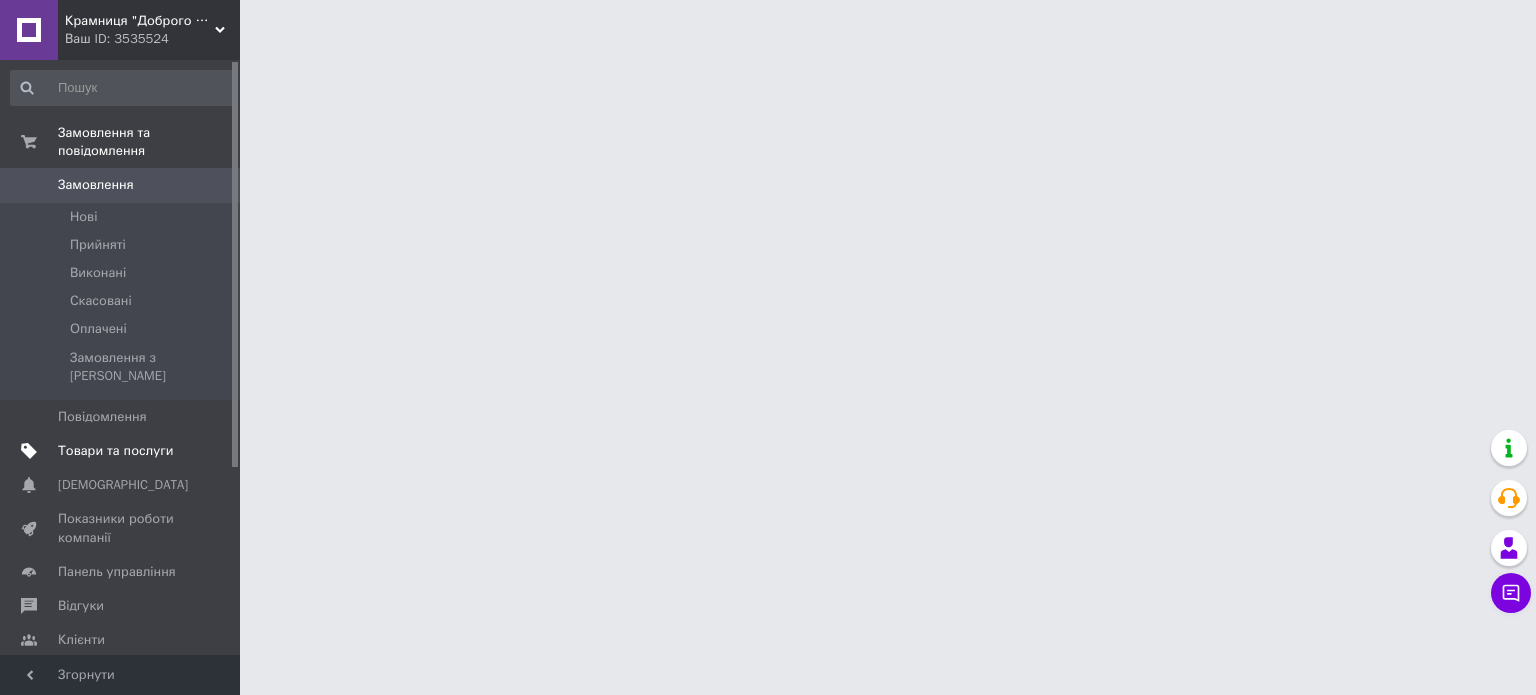 click on "Товари та послуги" at bounding box center [115, 451] 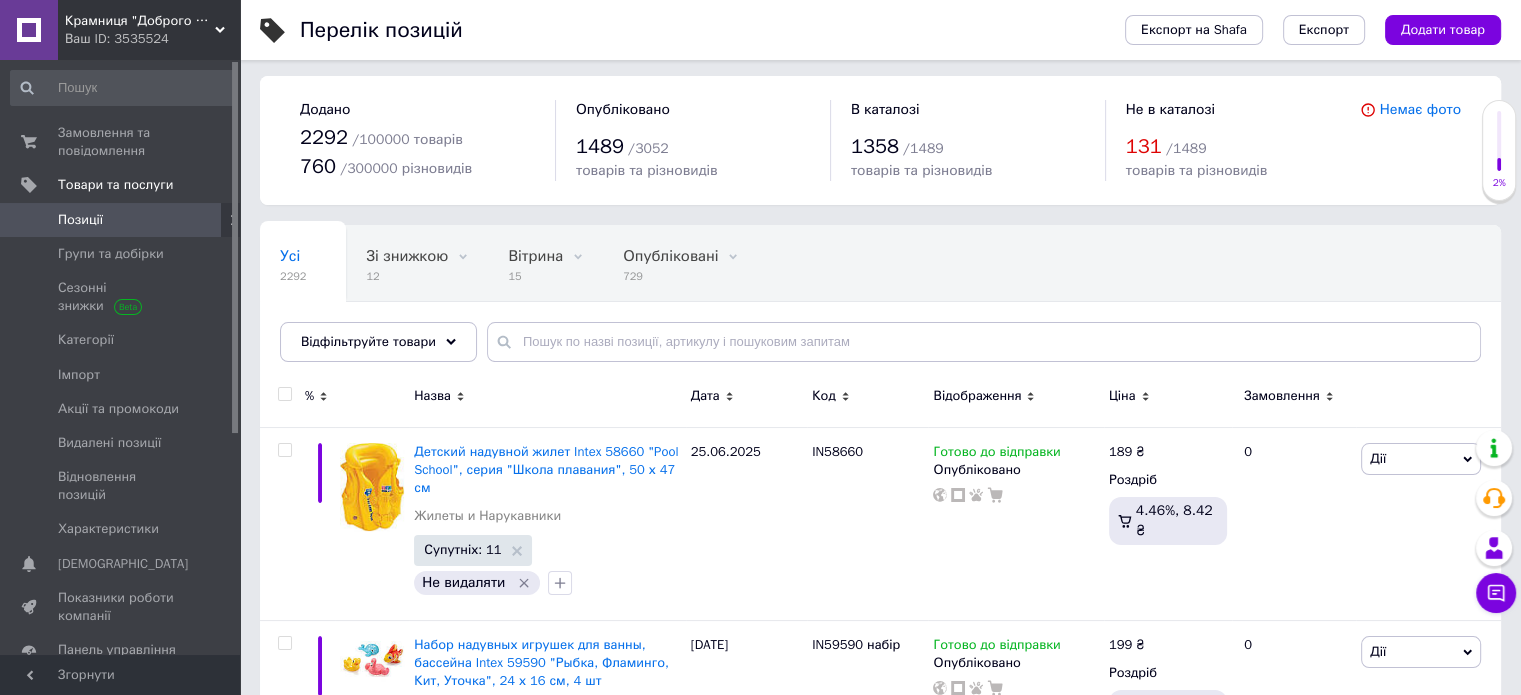scroll, scrollTop: 0, scrollLeft: 0, axis: both 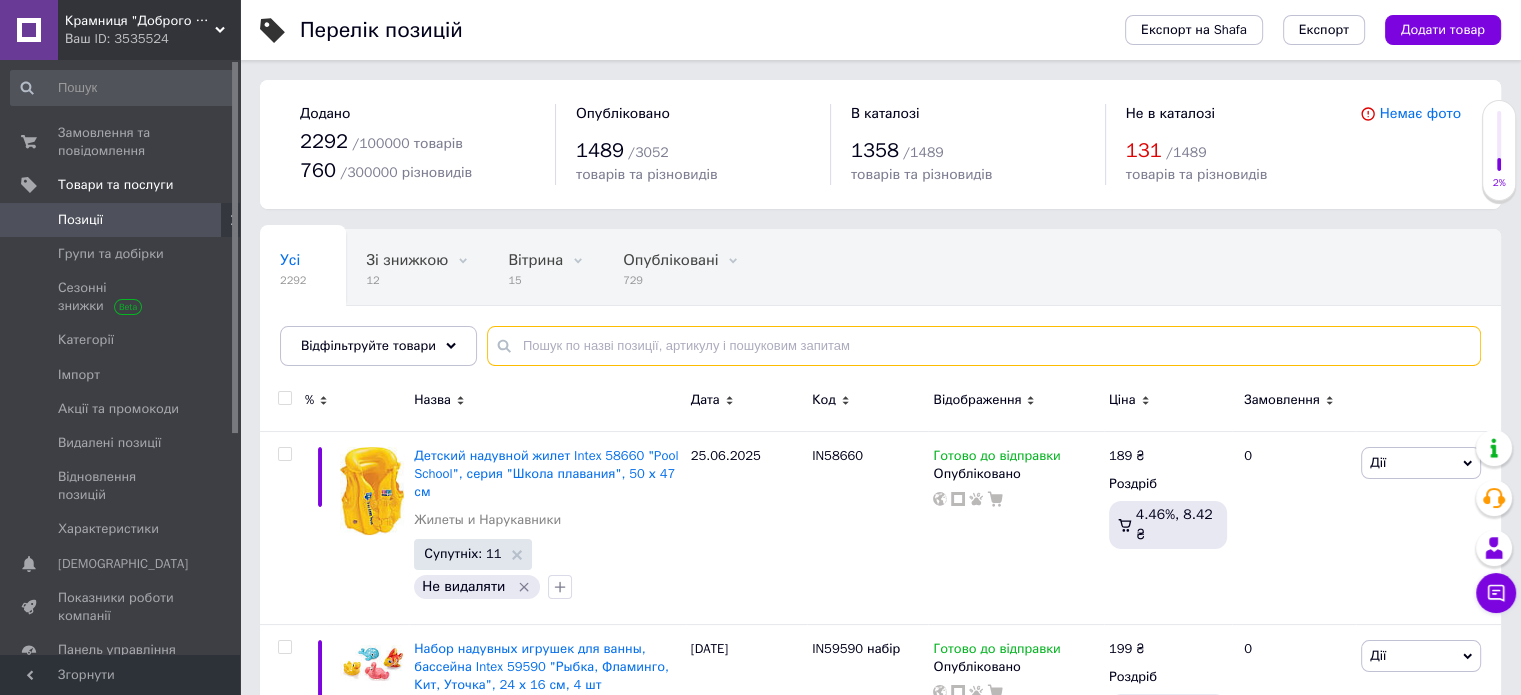click at bounding box center [984, 346] 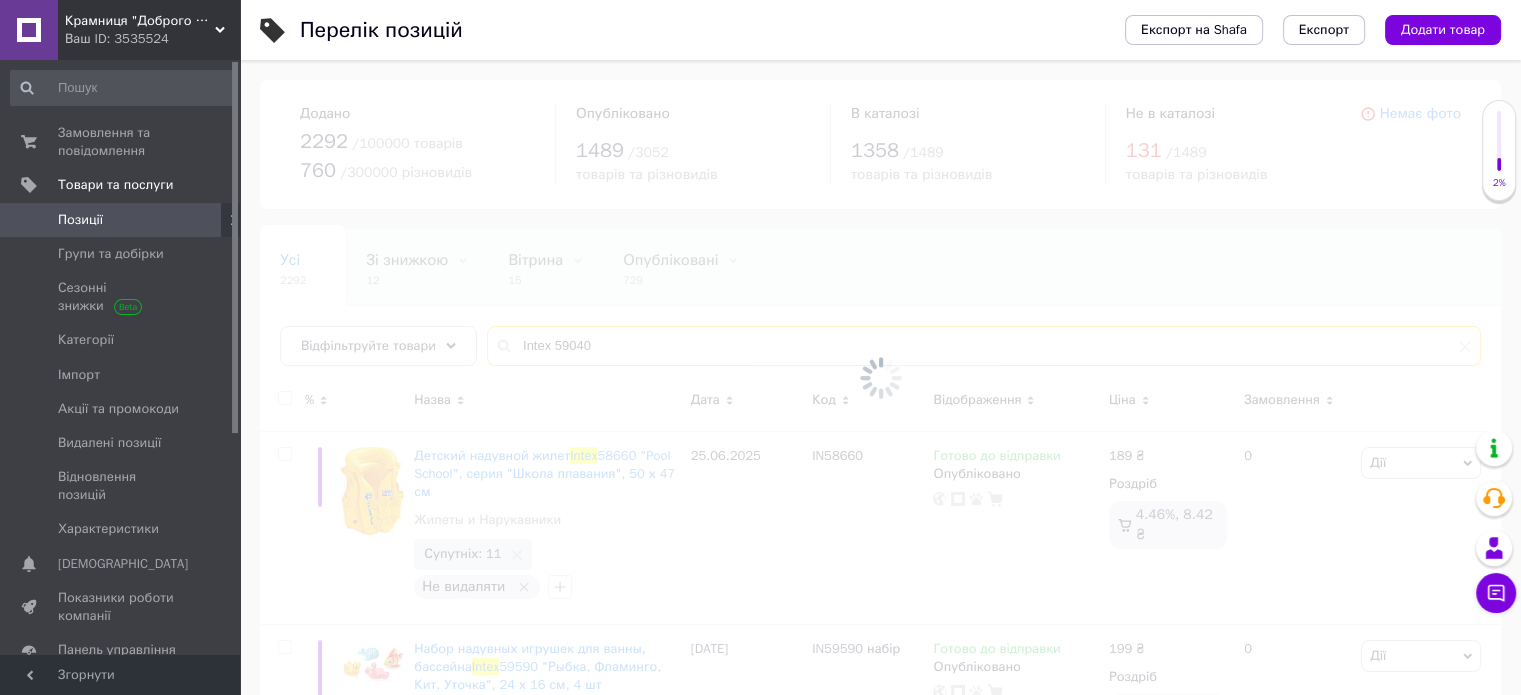 type on "Intex 59040" 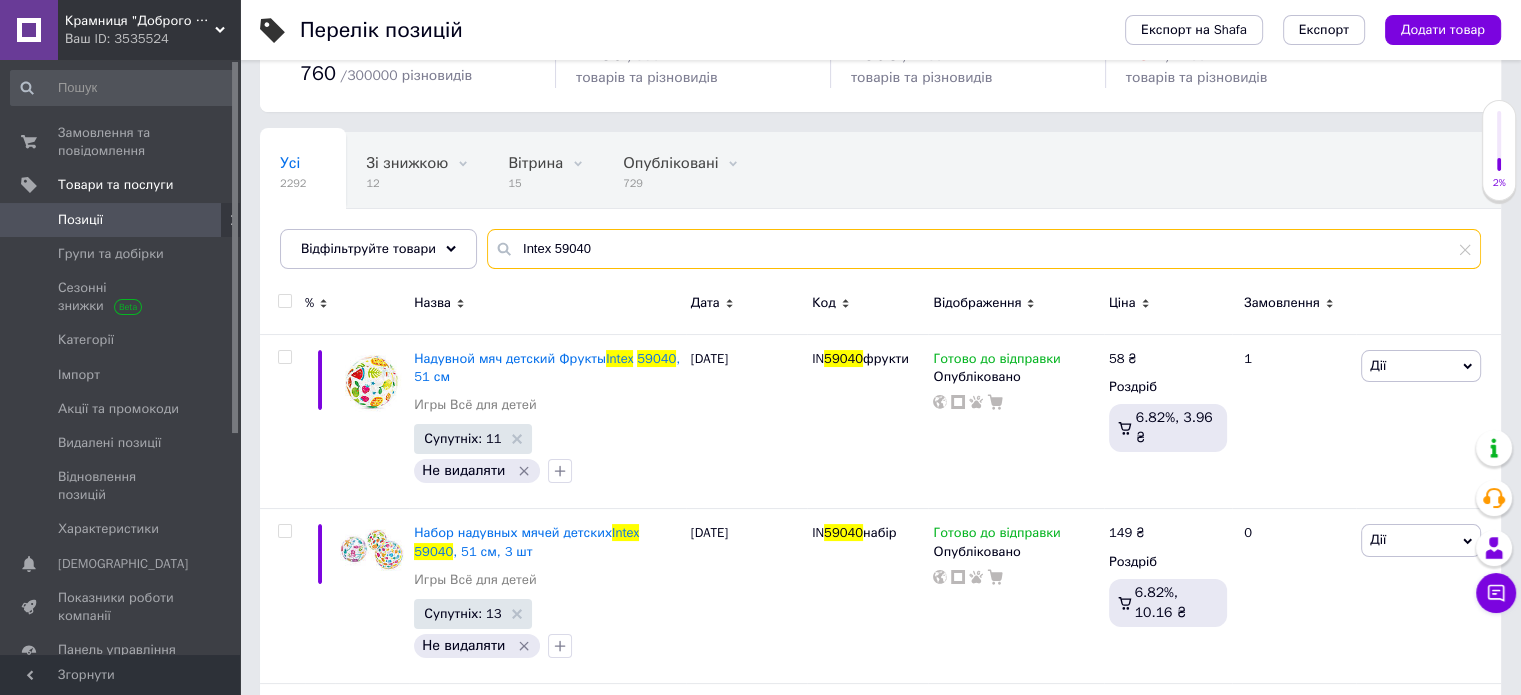 scroll, scrollTop: 100, scrollLeft: 0, axis: vertical 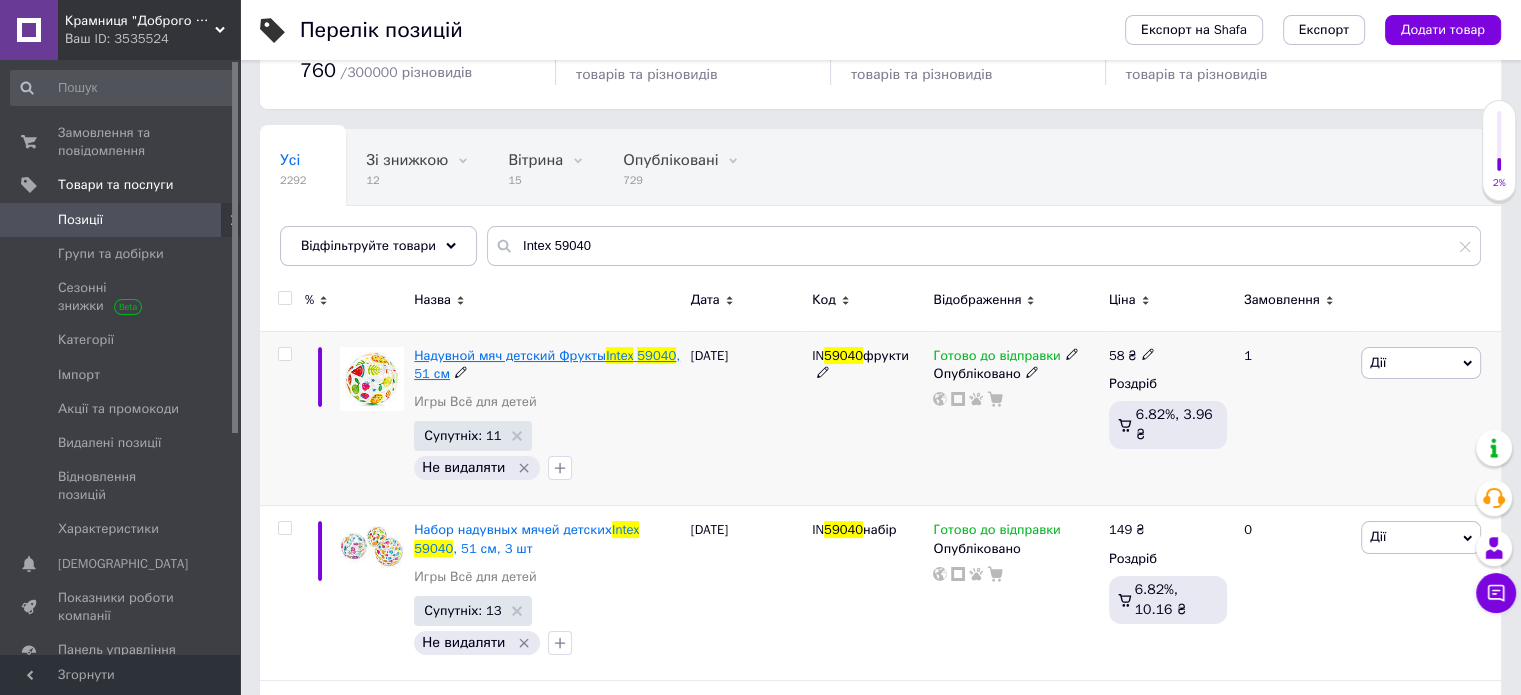click on "Надувной мяч детский Фрукты" at bounding box center [510, 355] 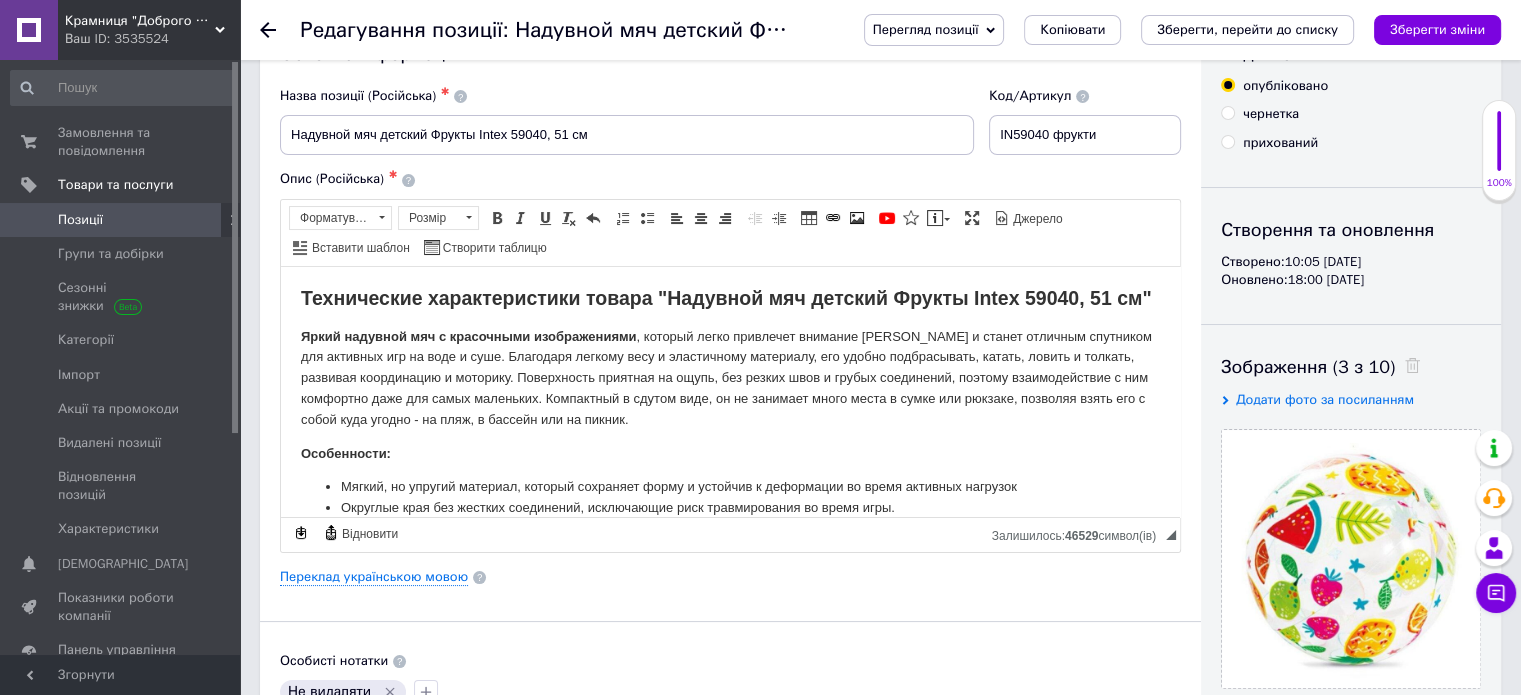 scroll, scrollTop: 200, scrollLeft: 0, axis: vertical 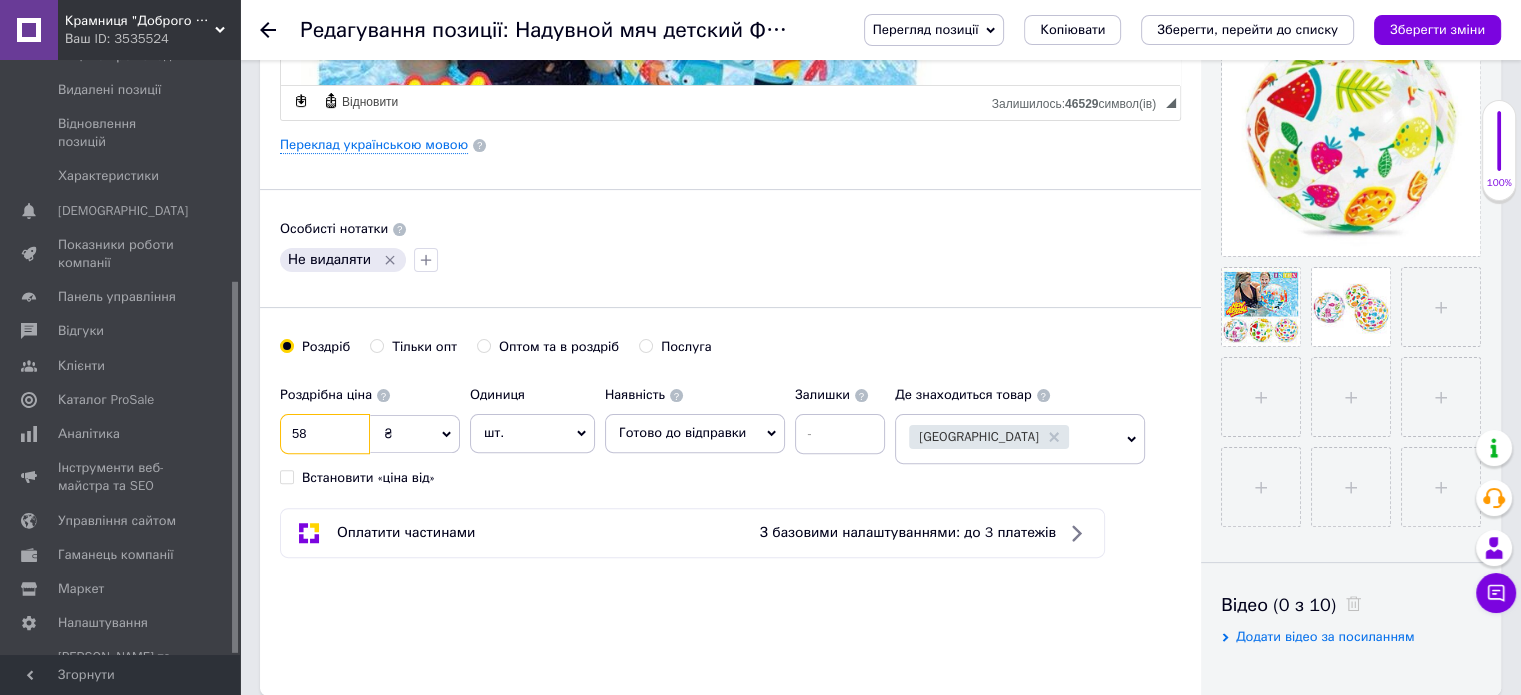 click on "58" at bounding box center (325, 434) 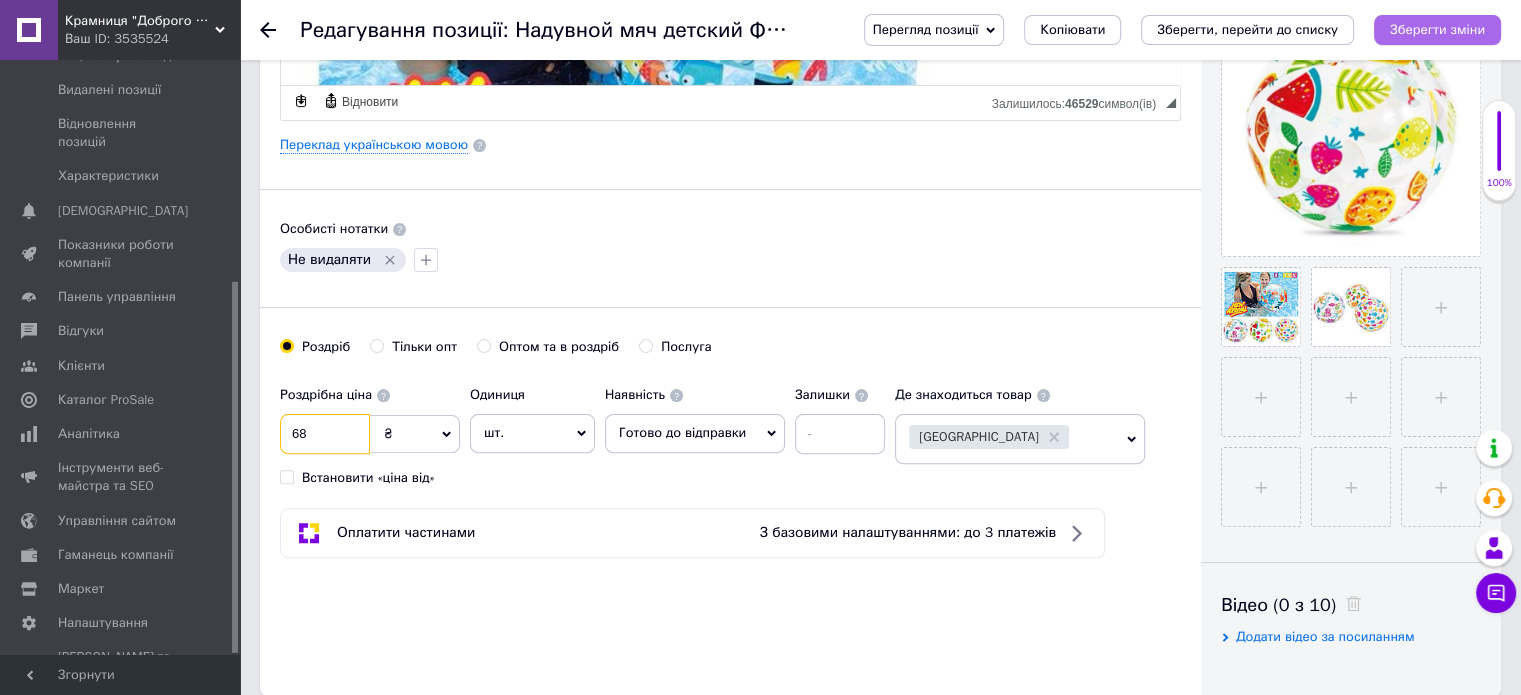 type on "68" 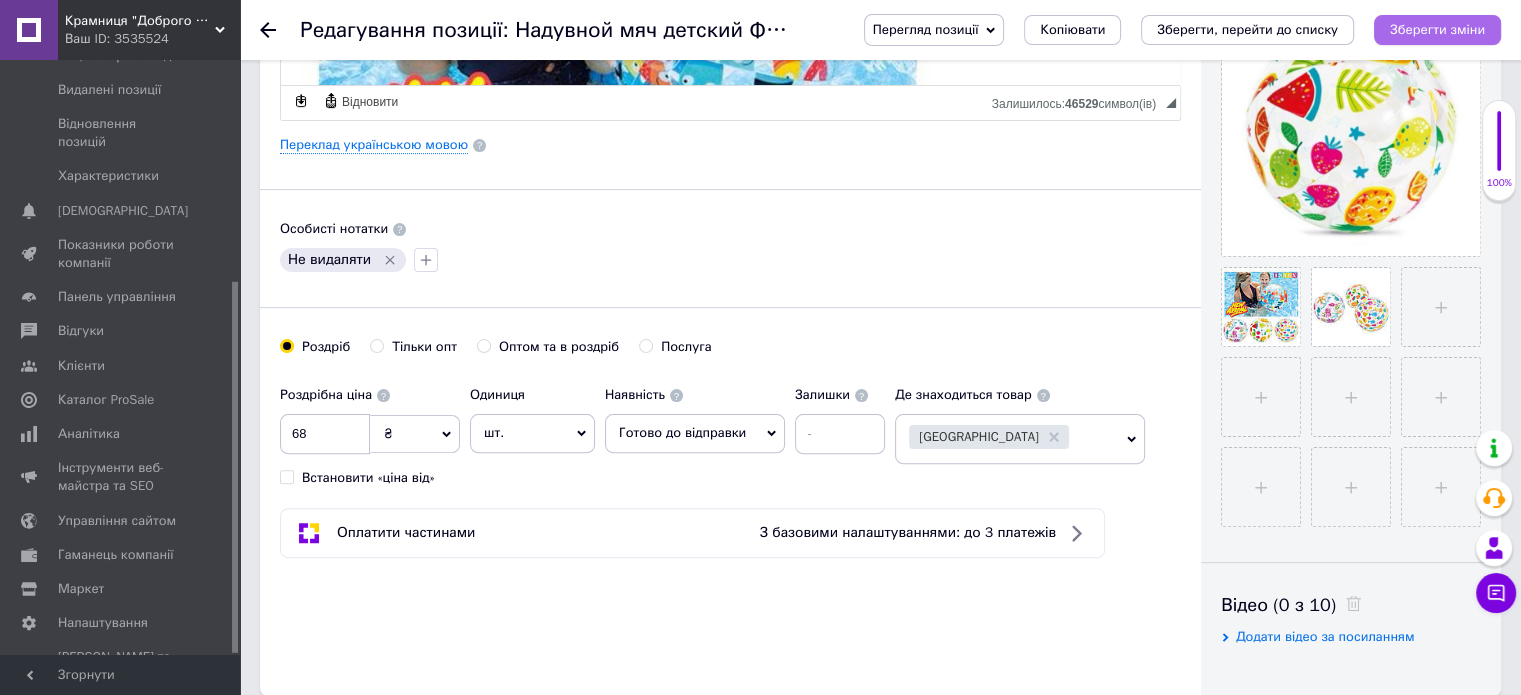 click on "Зберегти зміни" at bounding box center [1437, 29] 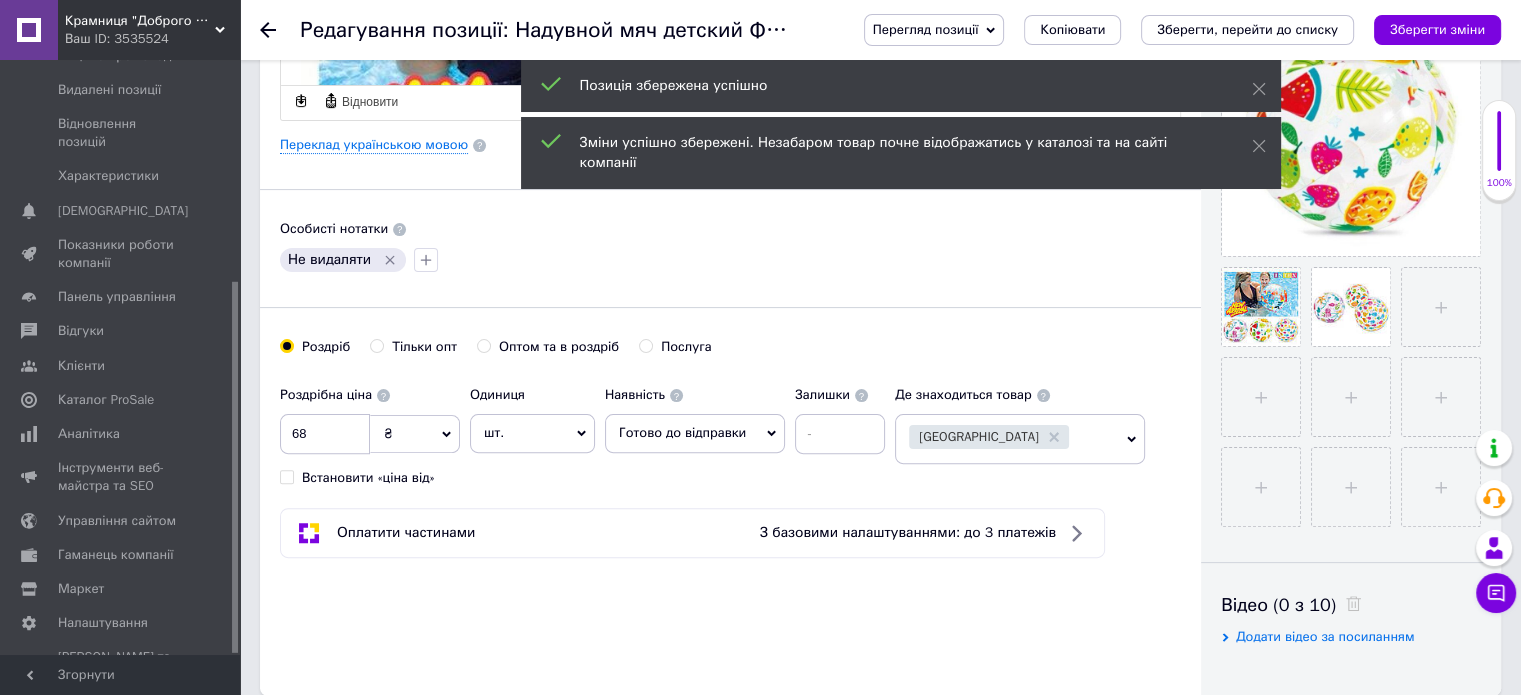 click at bounding box center (280, 30) 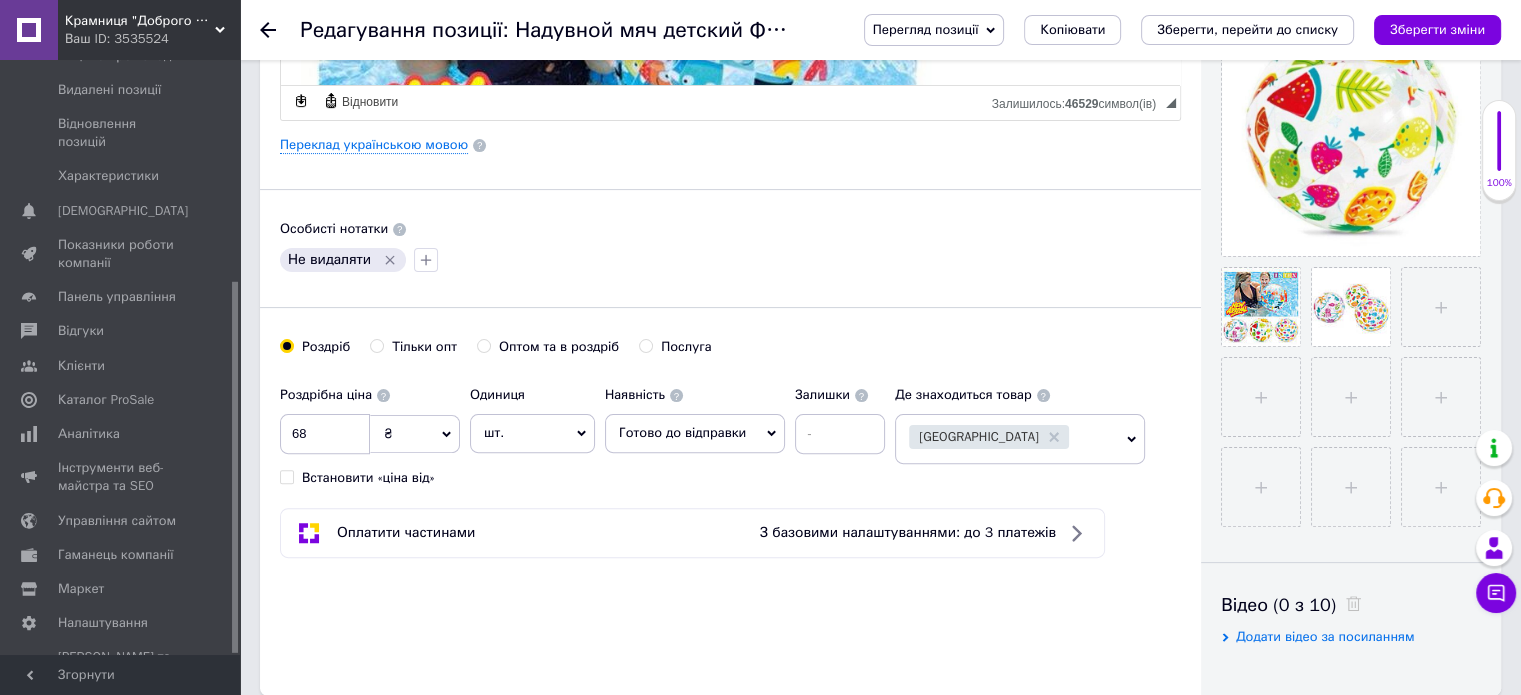 click 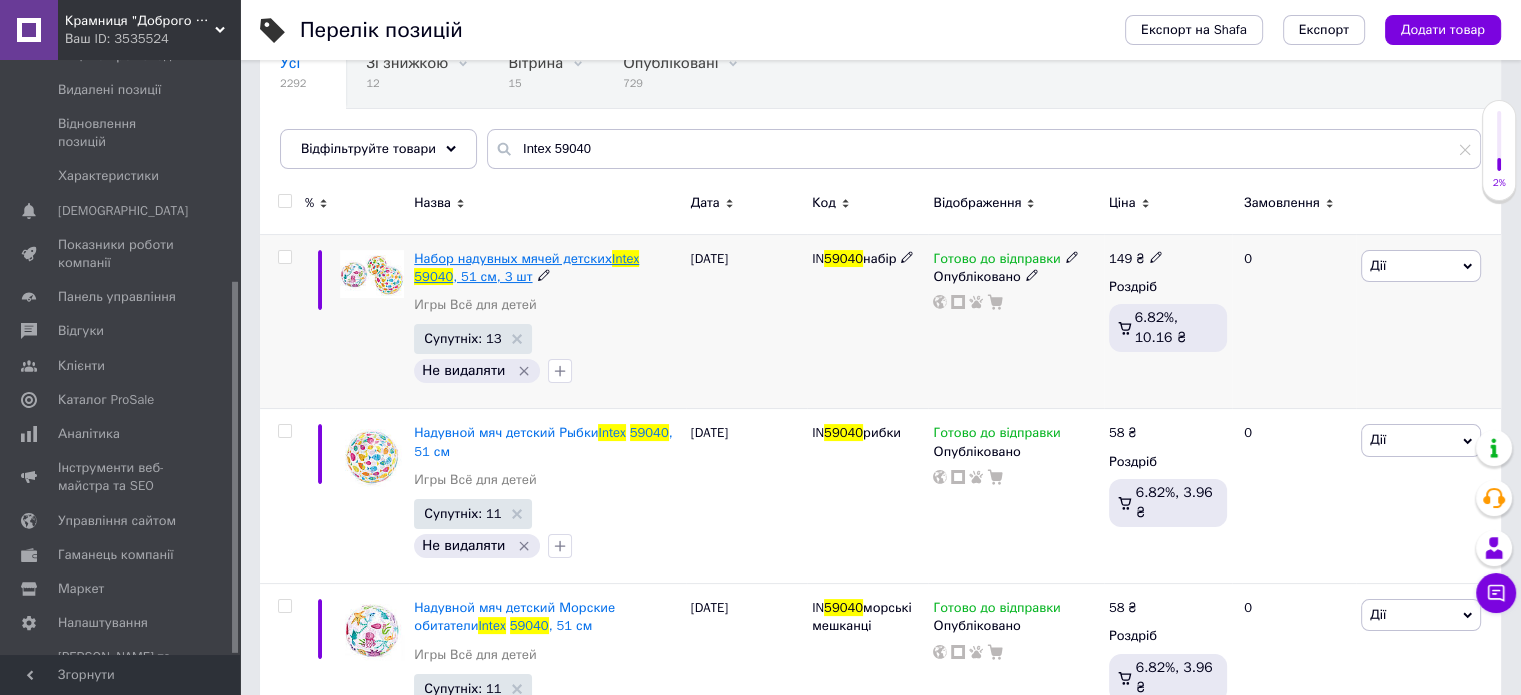 scroll, scrollTop: 200, scrollLeft: 0, axis: vertical 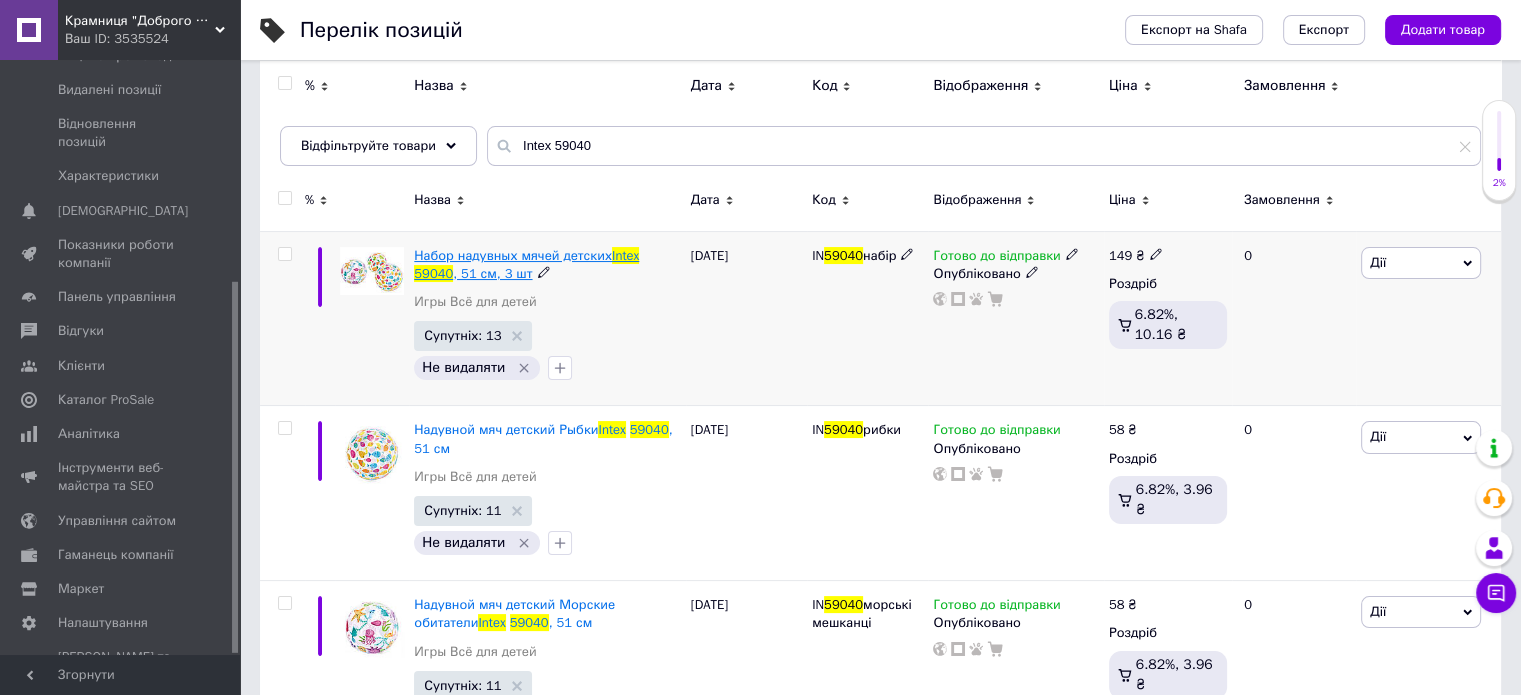 click on "Набор надувных мячей детских" at bounding box center (513, 255) 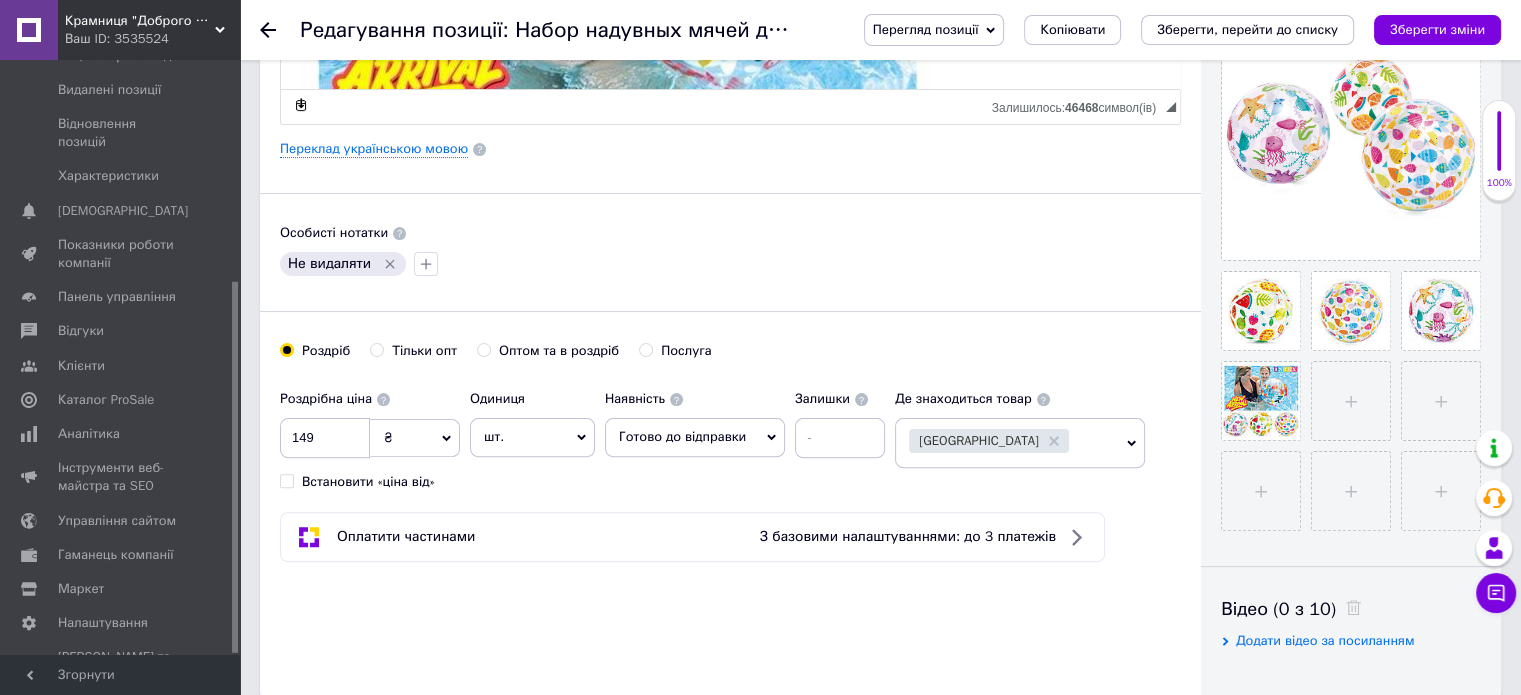 scroll, scrollTop: 500, scrollLeft: 0, axis: vertical 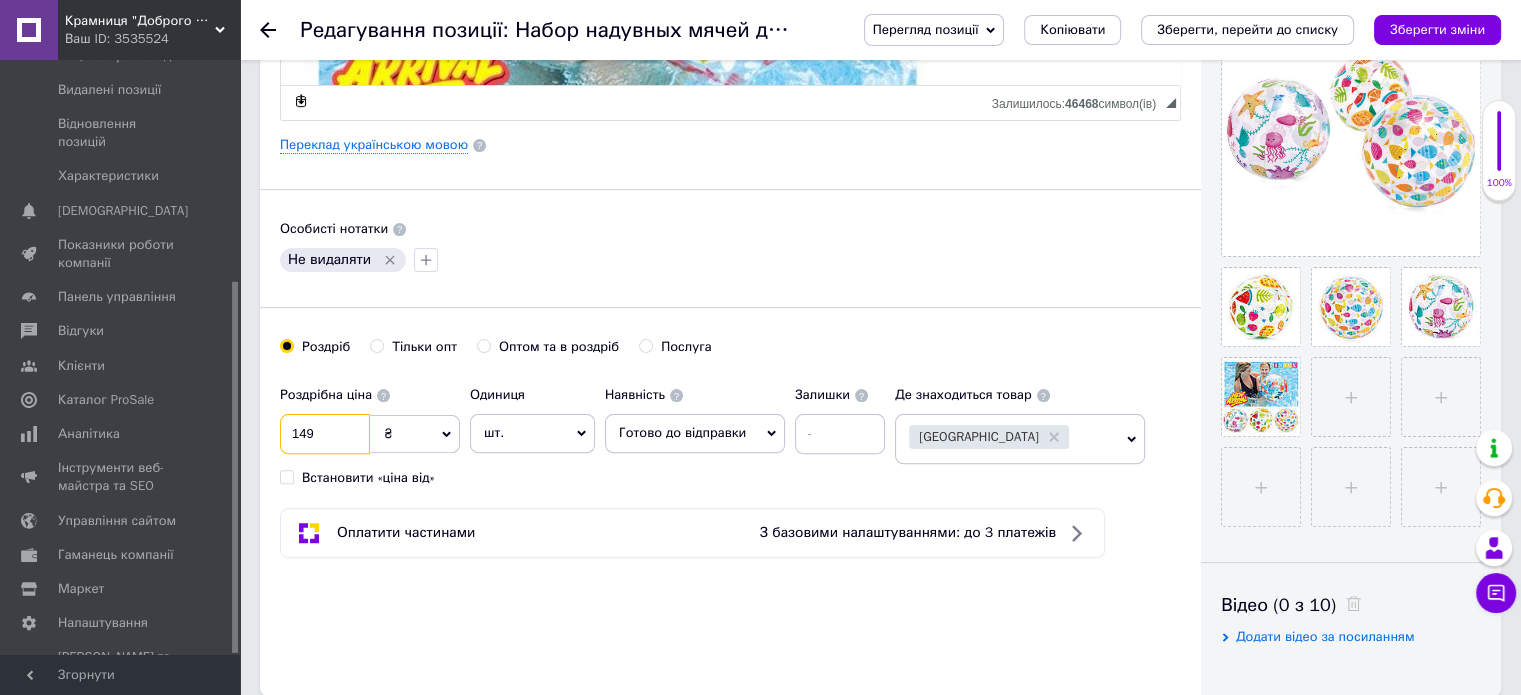 click on "149" at bounding box center [325, 434] 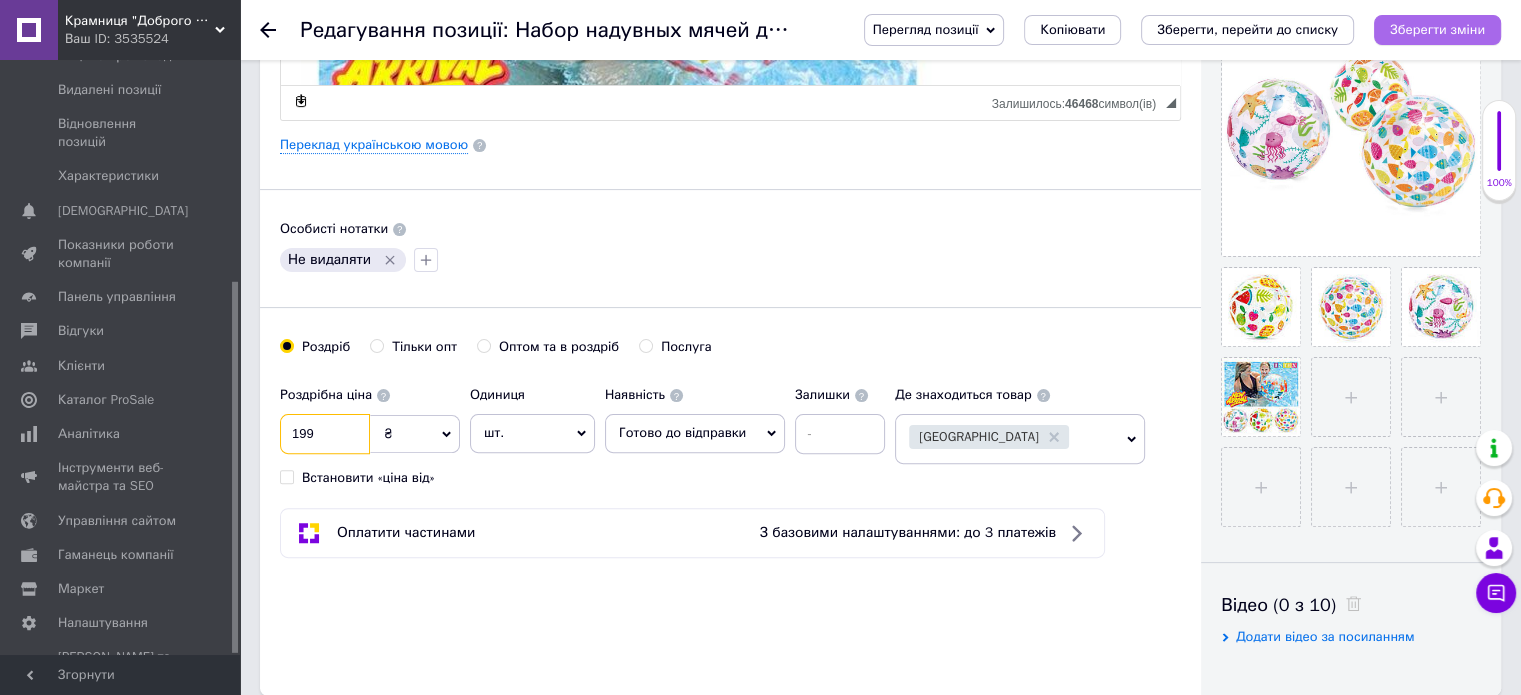 type on "199" 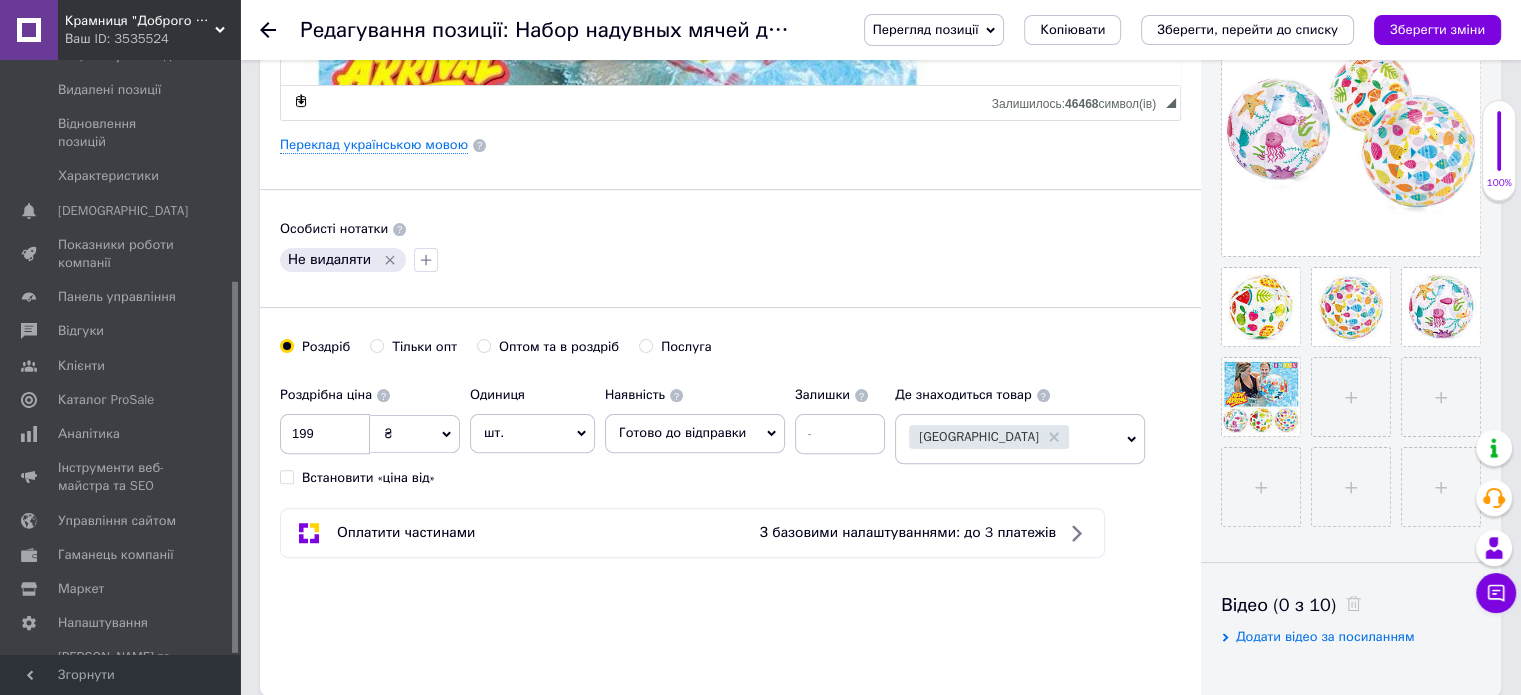 click on "Зберегти зміни" at bounding box center (1437, 30) 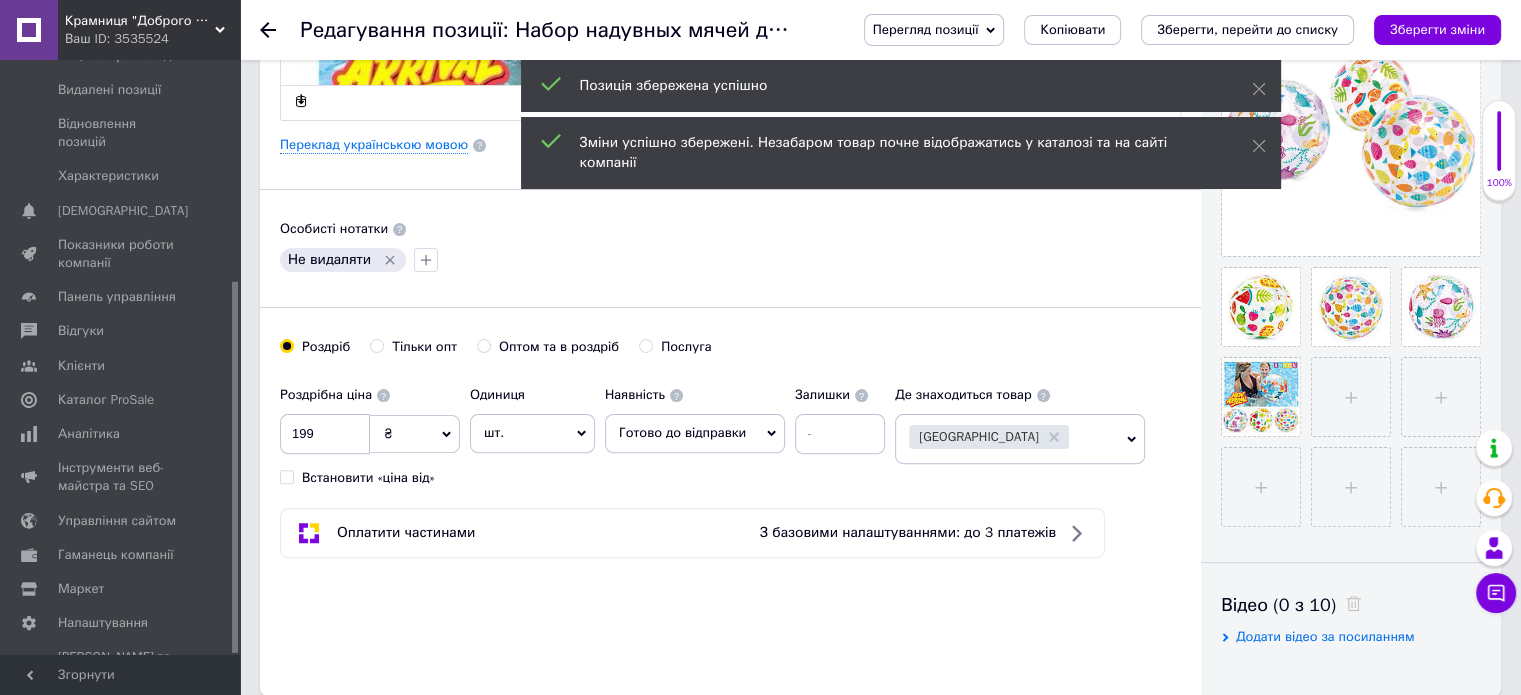 click 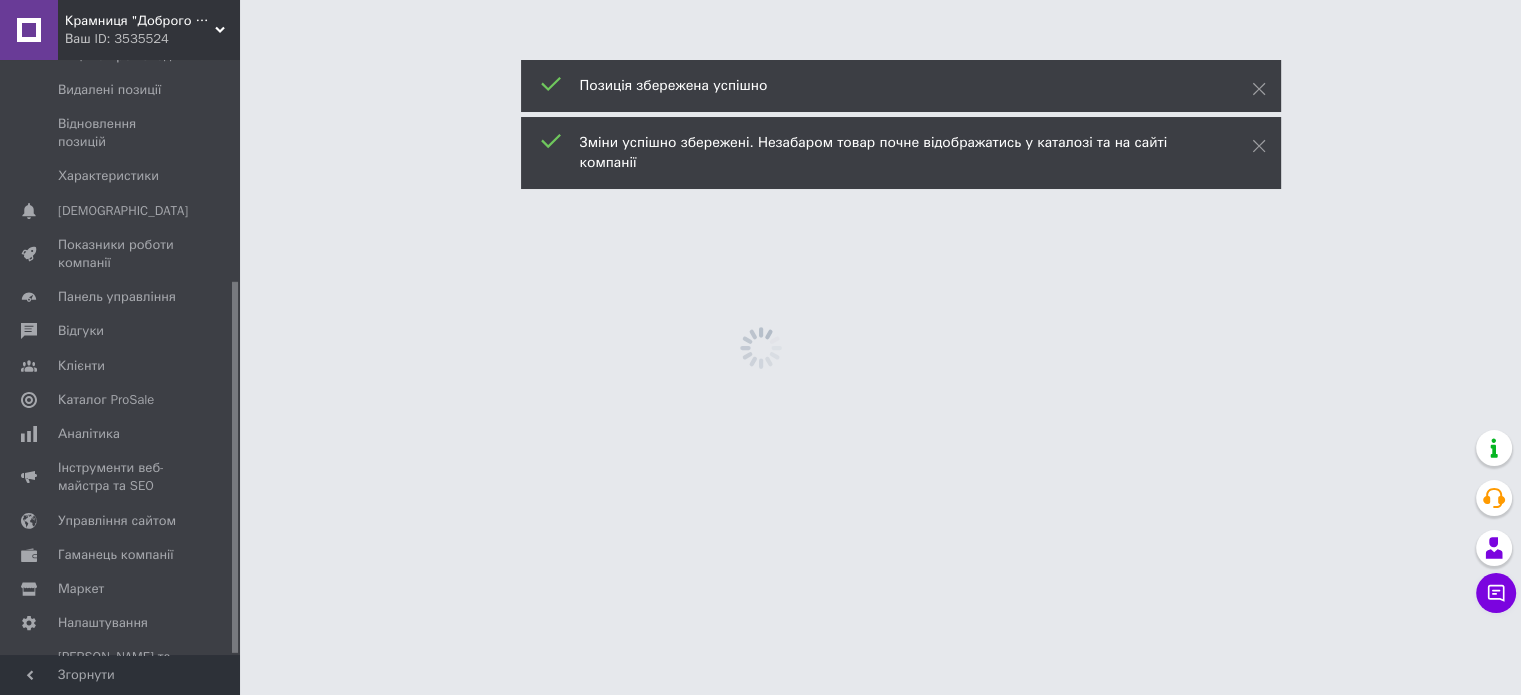 scroll, scrollTop: 0, scrollLeft: 0, axis: both 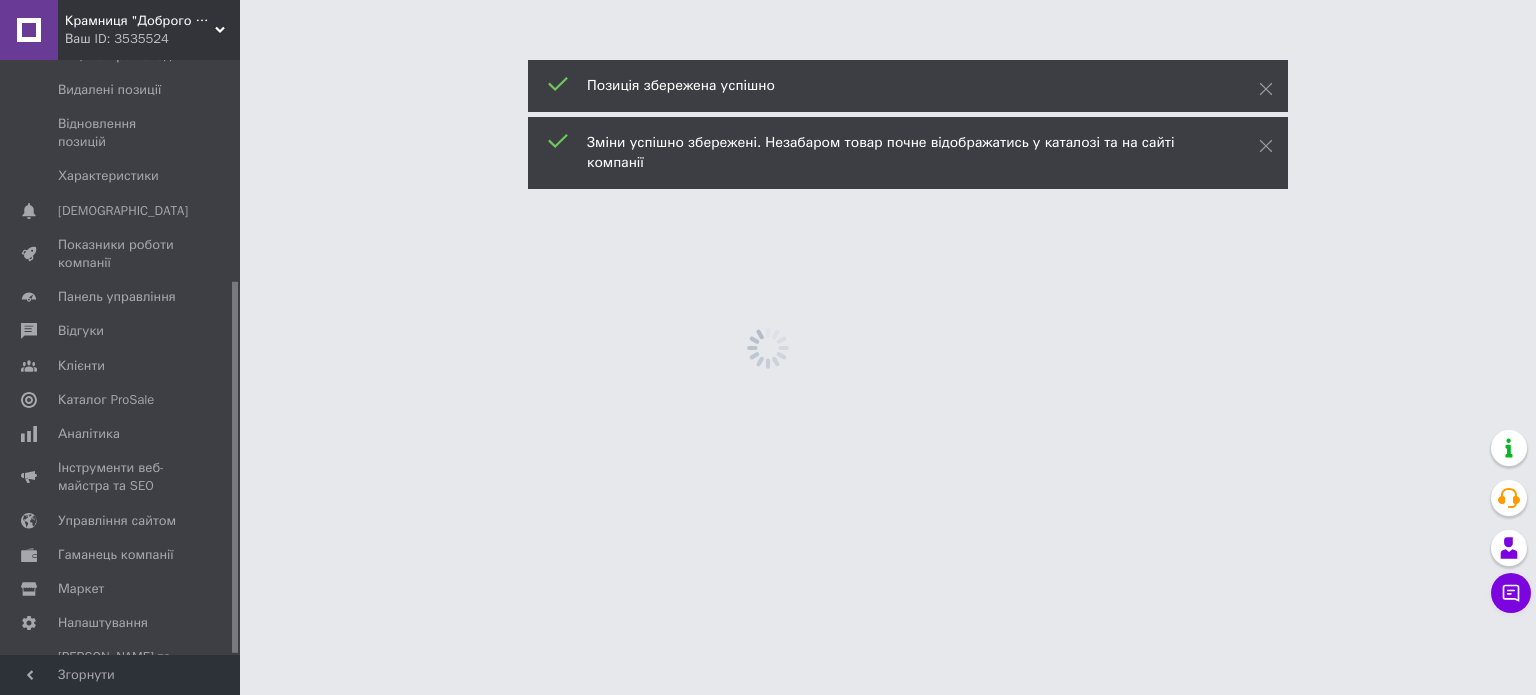 click on "Крамниця "Доброго одесита" Ваш ID: 3535524 Сайт Крамниця "Доброго одесита" Кабінет покупця Перевірити стан системи Сторінка на порталі Довідка Вийти Замовлення та повідомлення 0 0 Товари та послуги Позиції Групи та добірки Сезонні знижки Категорії Імпорт Акції та промокоди Видалені позиції Відновлення позицій Характеристики Сповіщення 0 0 Показники роботи компанії Панель управління Відгуки Клієнти Каталог ProSale Аналітика Інструменти веб-майстра та SEO Управління сайтом Гаманець компанії Маркет Prom топ" at bounding box center [768, 0] 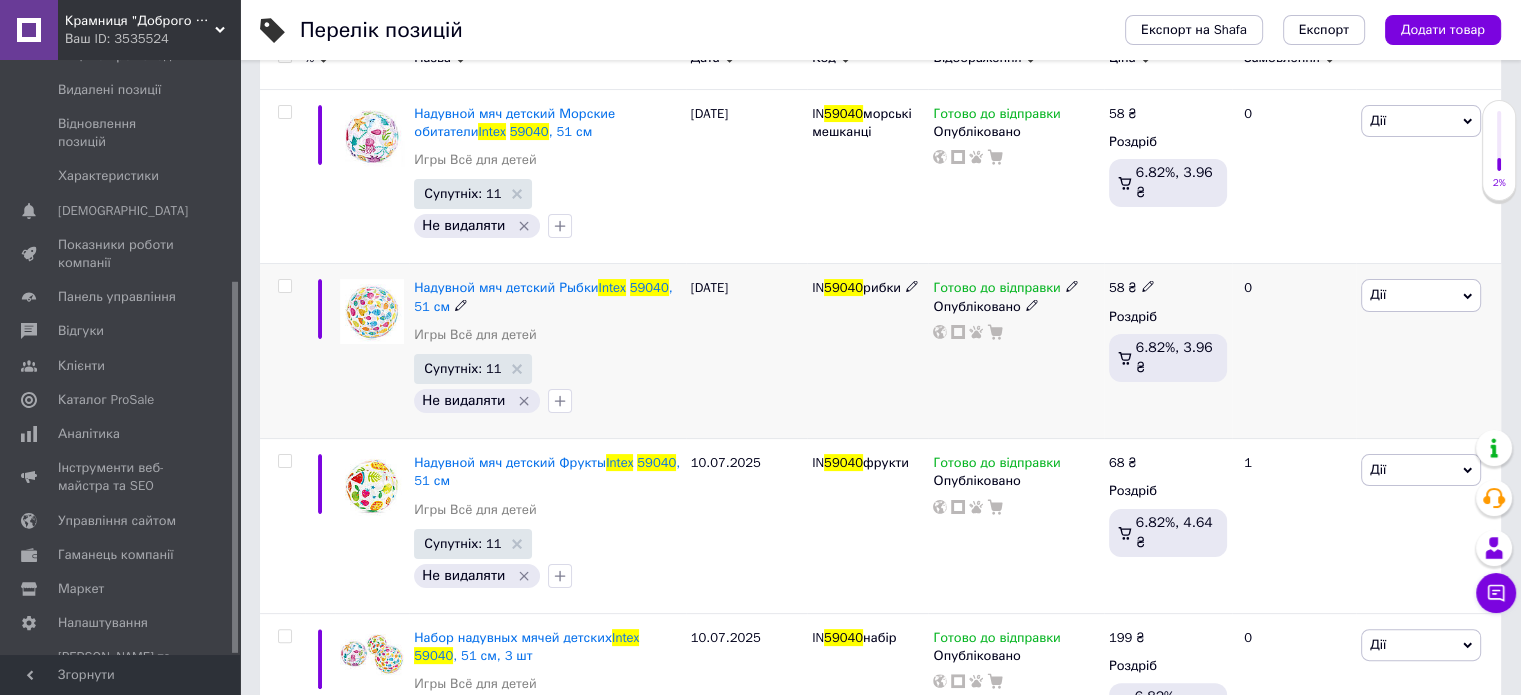 scroll, scrollTop: 350, scrollLeft: 0, axis: vertical 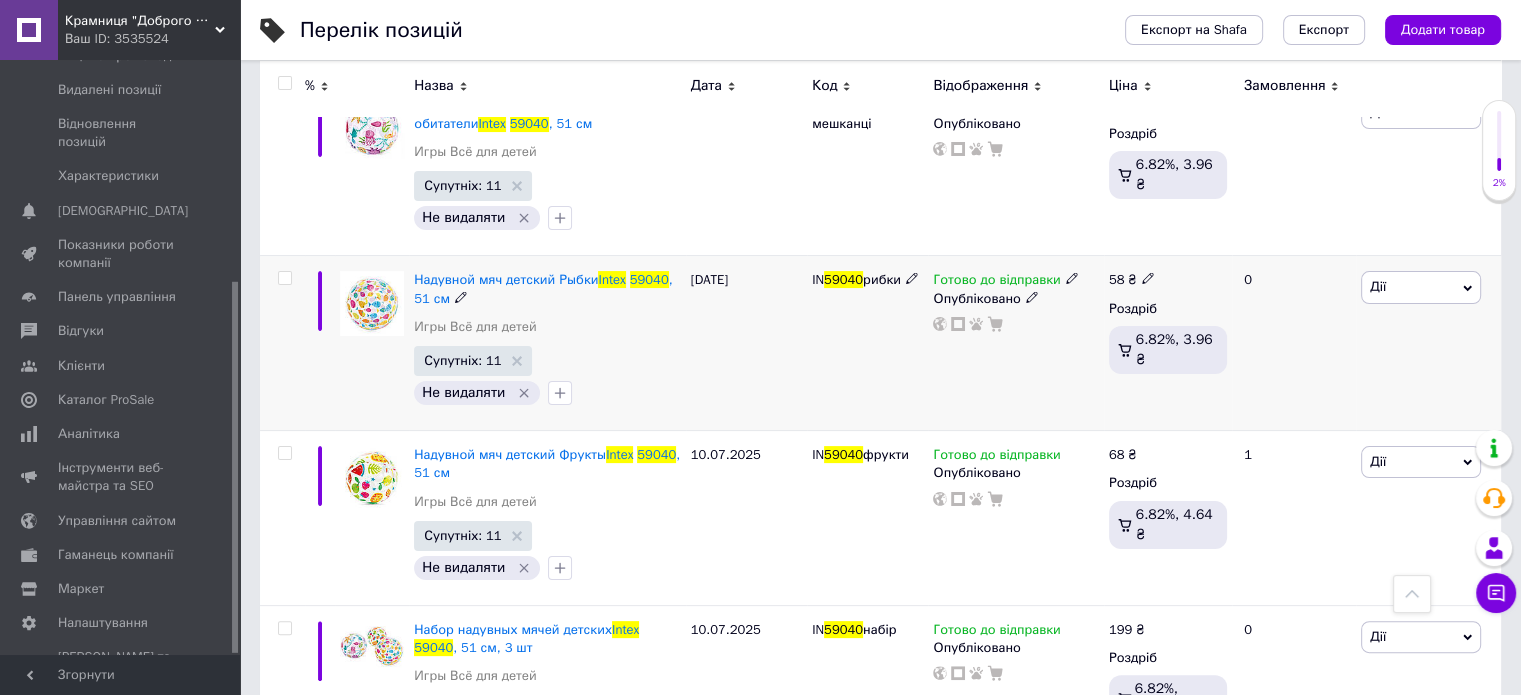 click 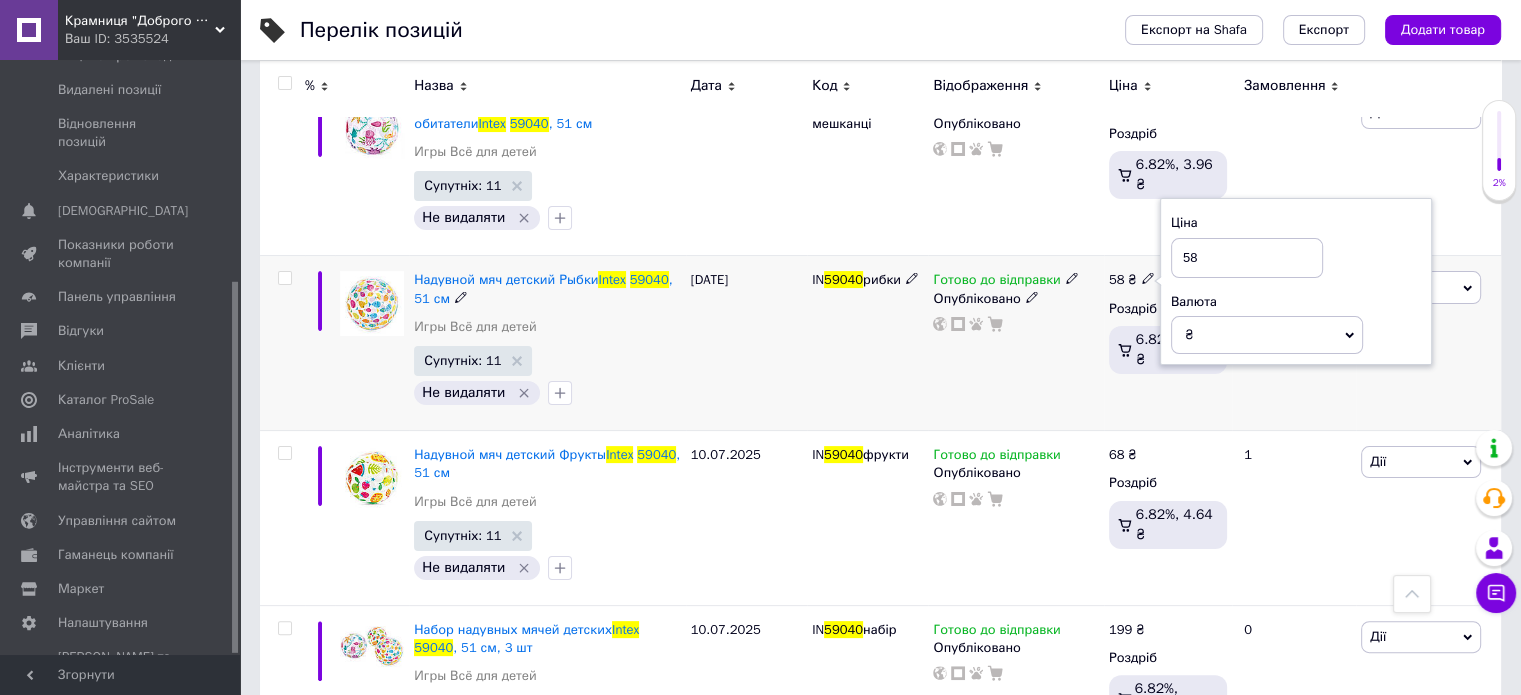 drag, startPoint x: 1188, startPoint y: 260, endPoint x: 1178, endPoint y: 259, distance: 10.049875 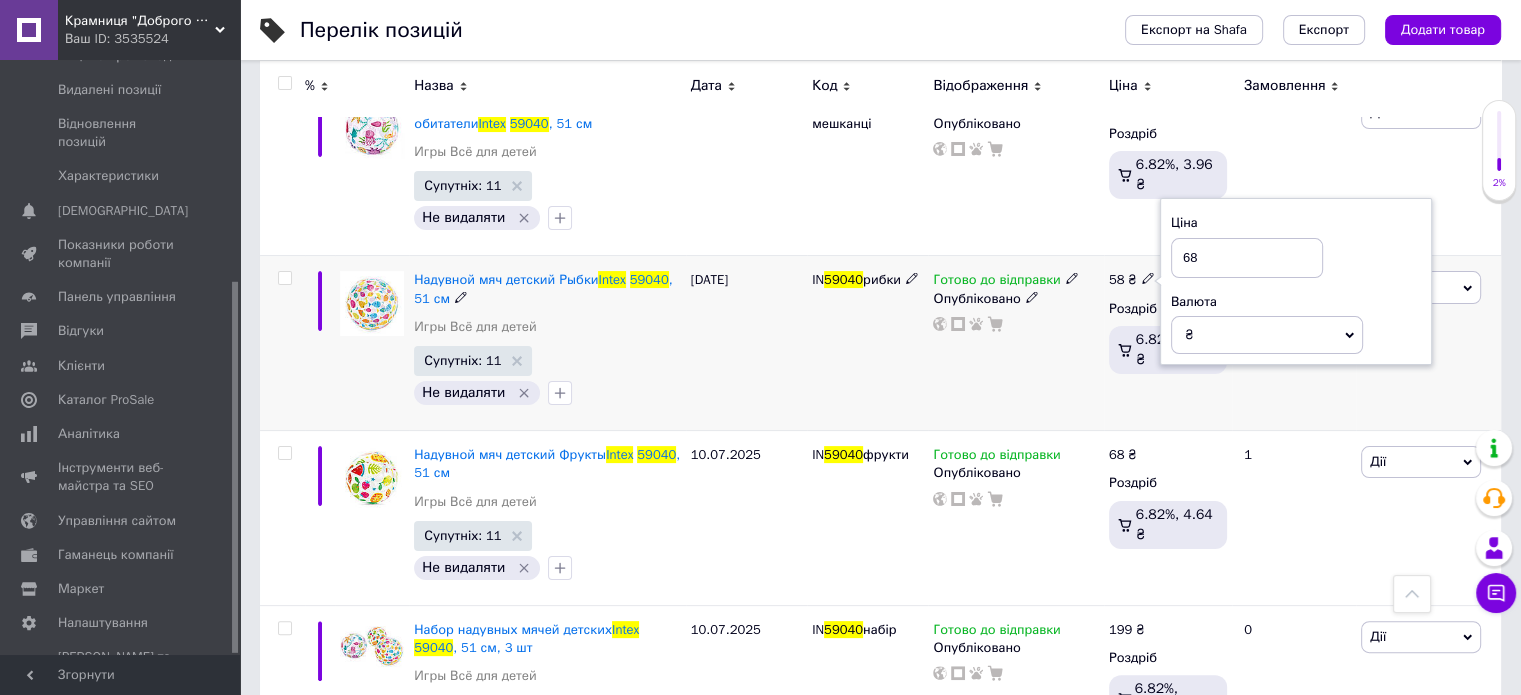 type on "68" 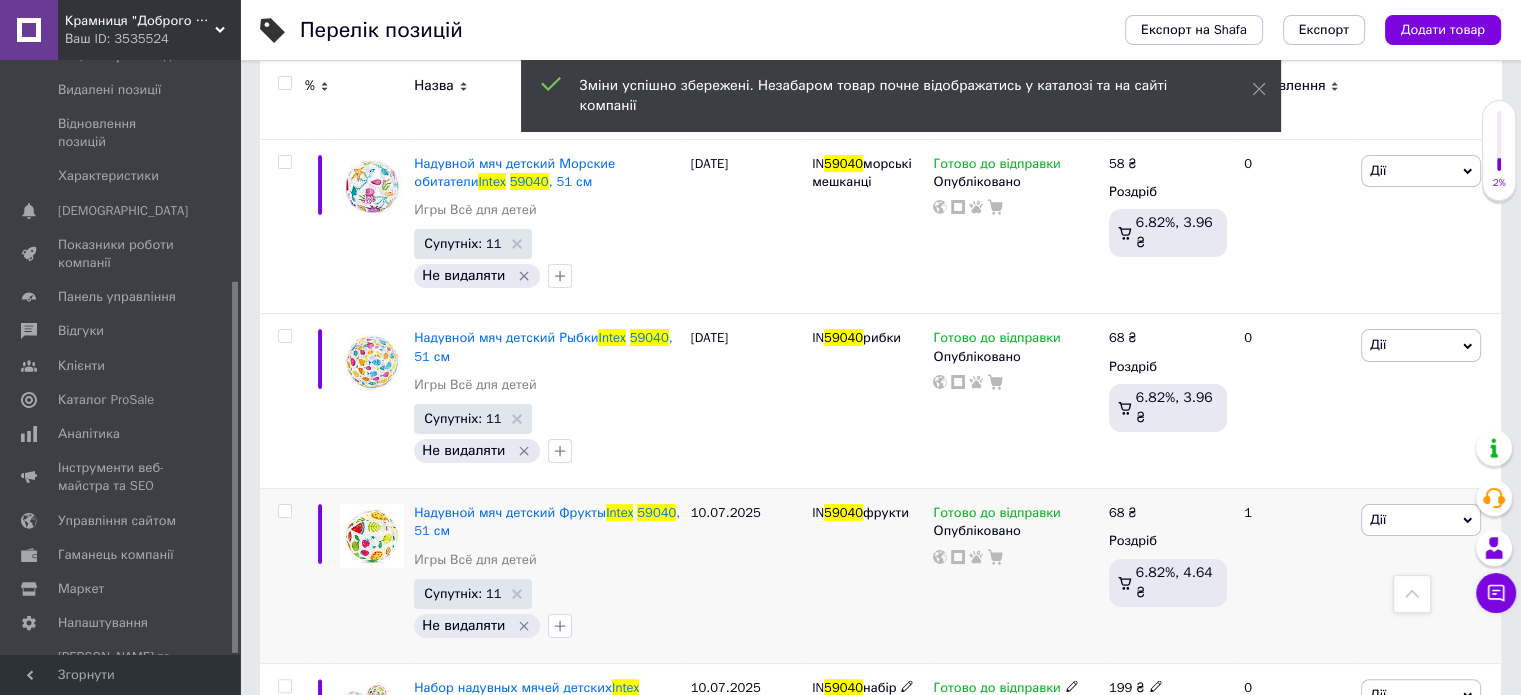 scroll, scrollTop: 152, scrollLeft: 0, axis: vertical 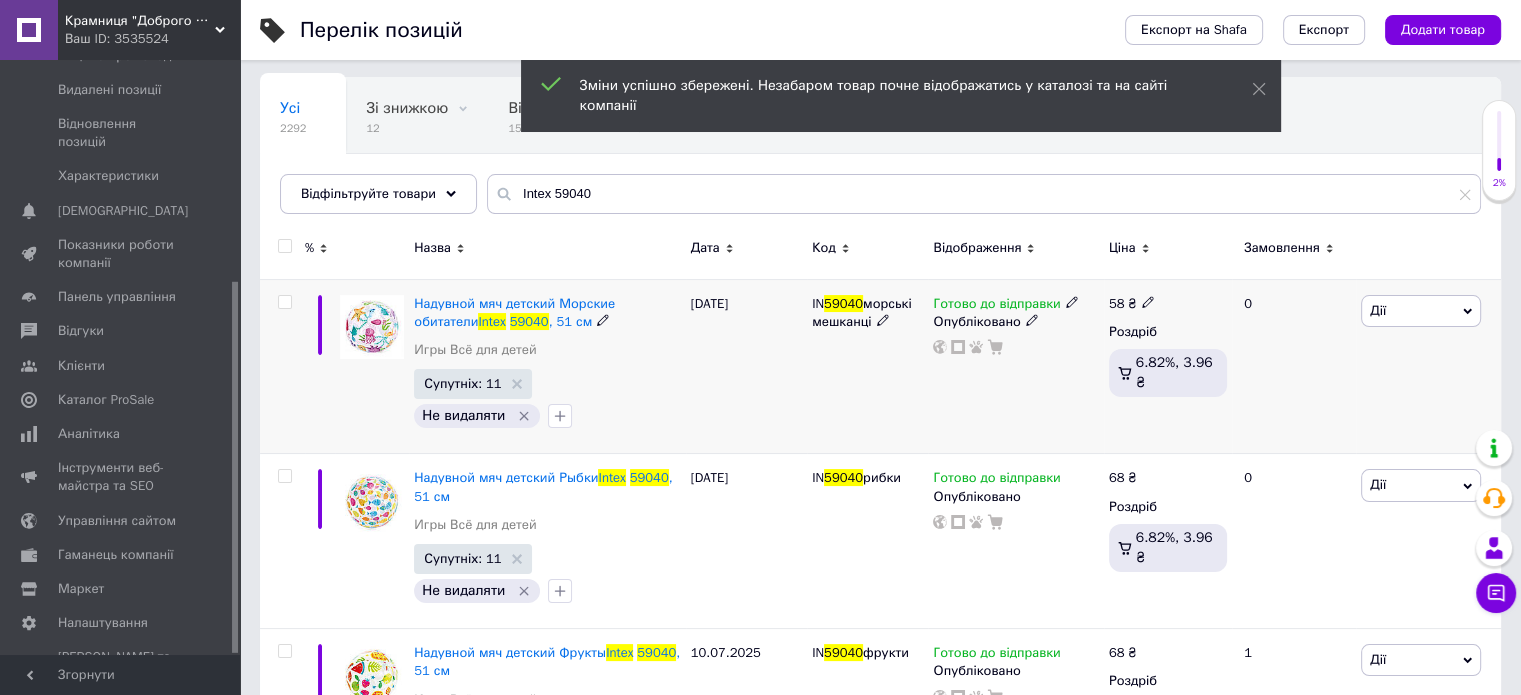 click 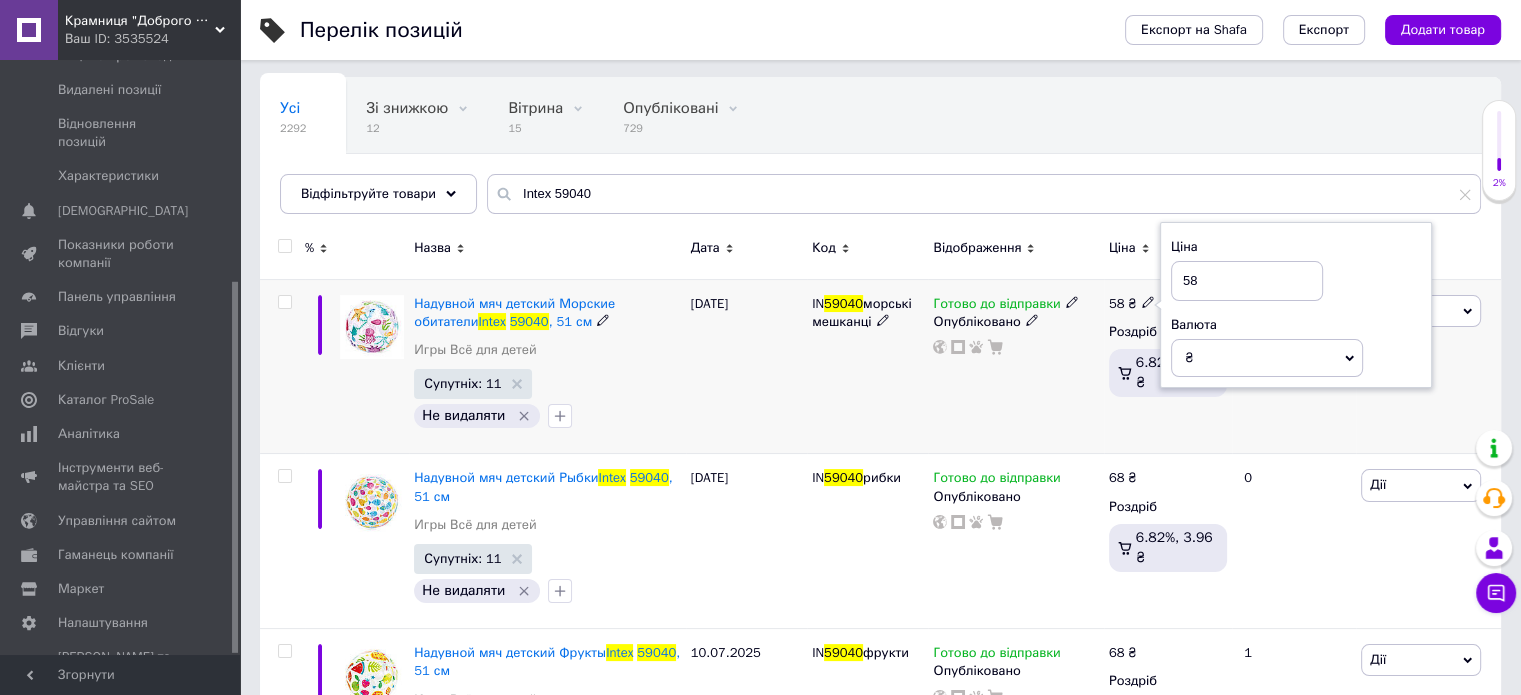click on "58" at bounding box center (1247, 281) 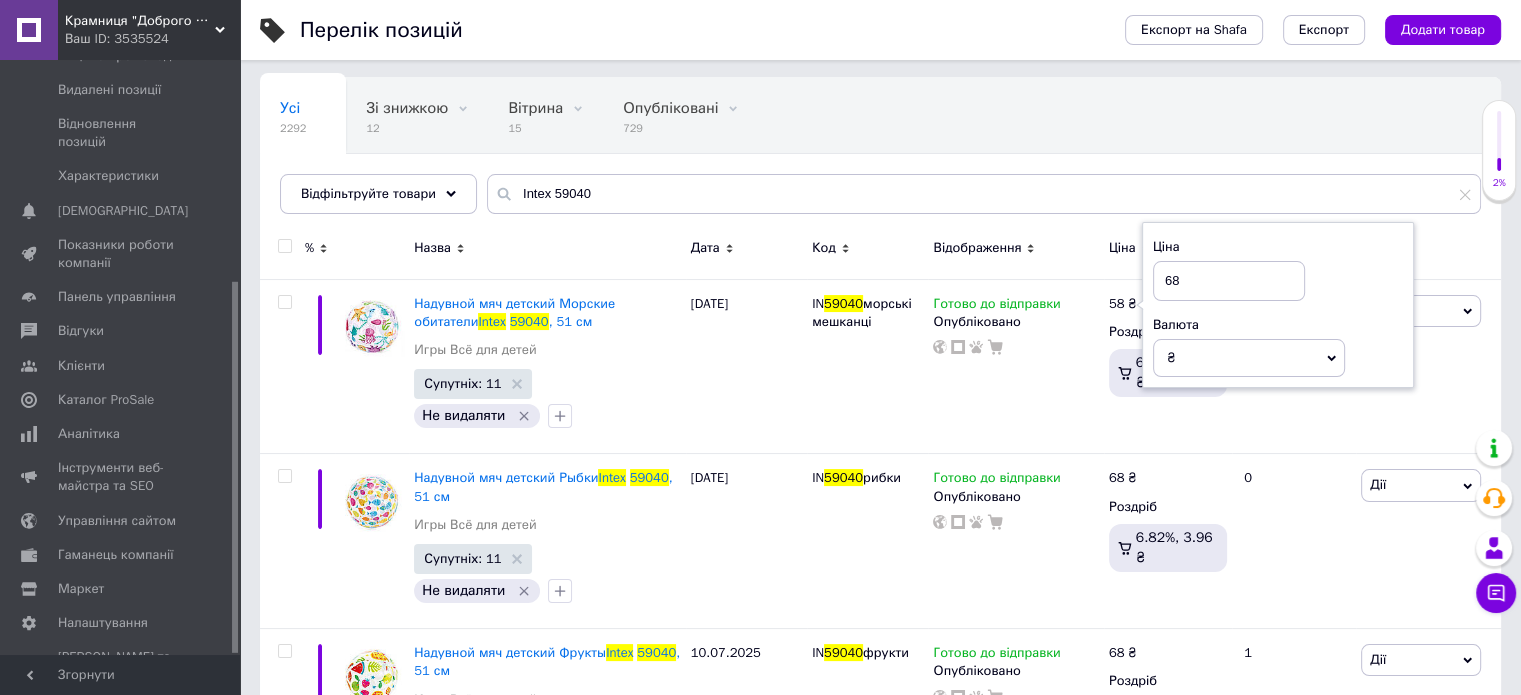 type on "68" 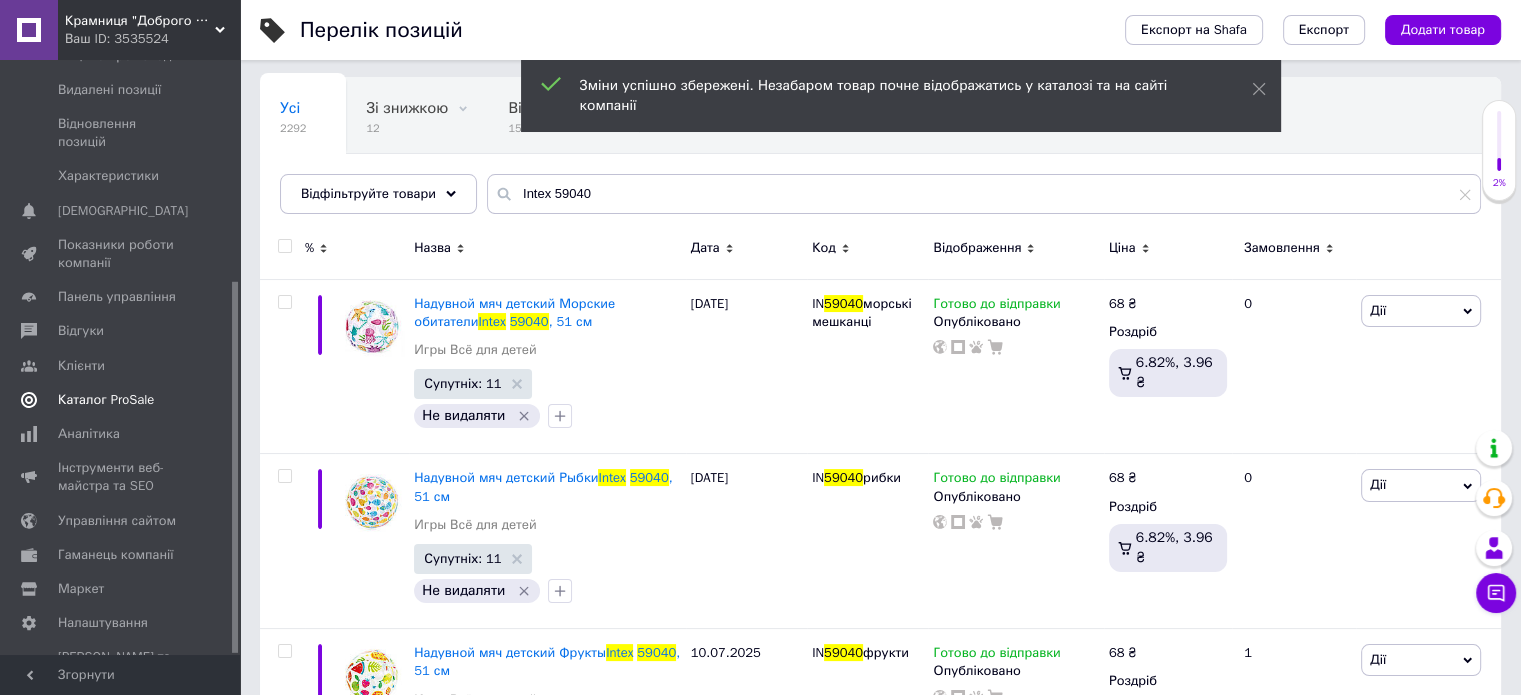 click on "Каталог ProSale" at bounding box center (106, 400) 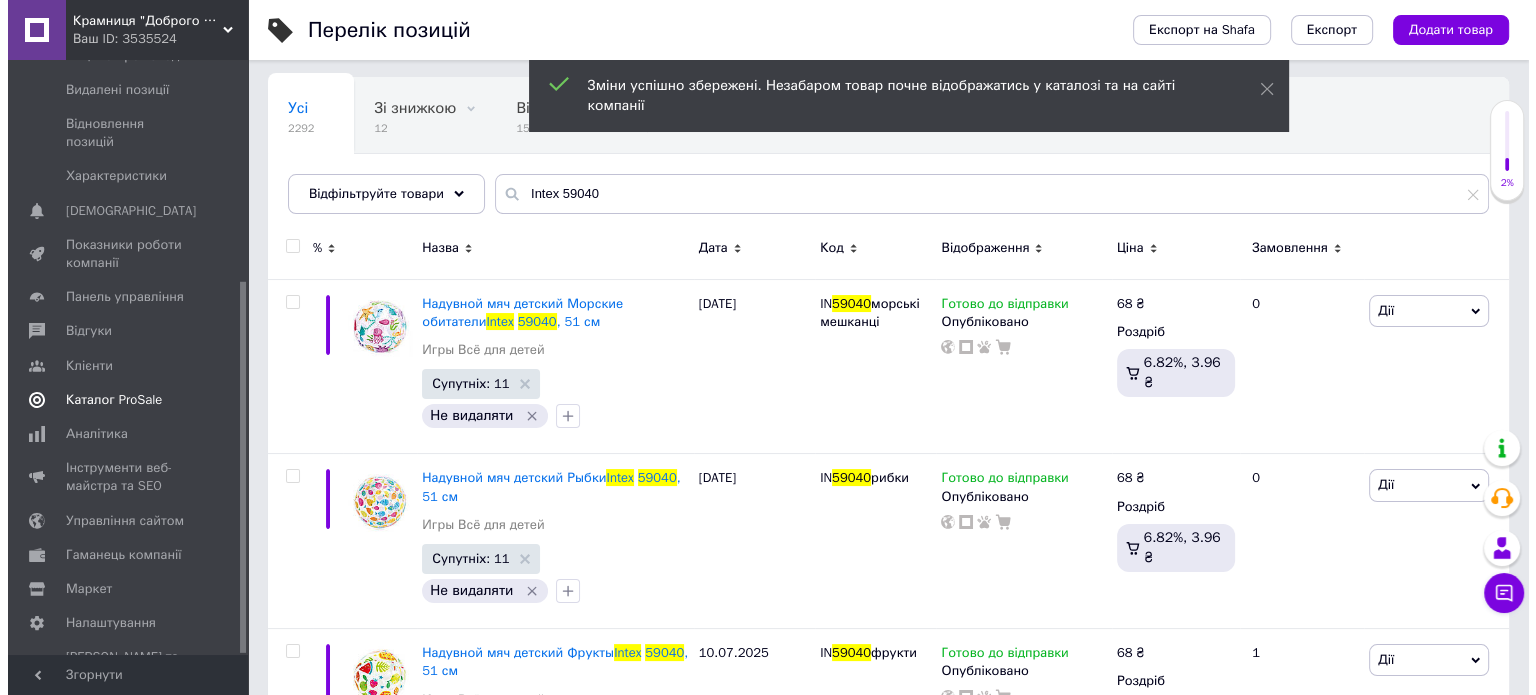 scroll, scrollTop: 0, scrollLeft: 0, axis: both 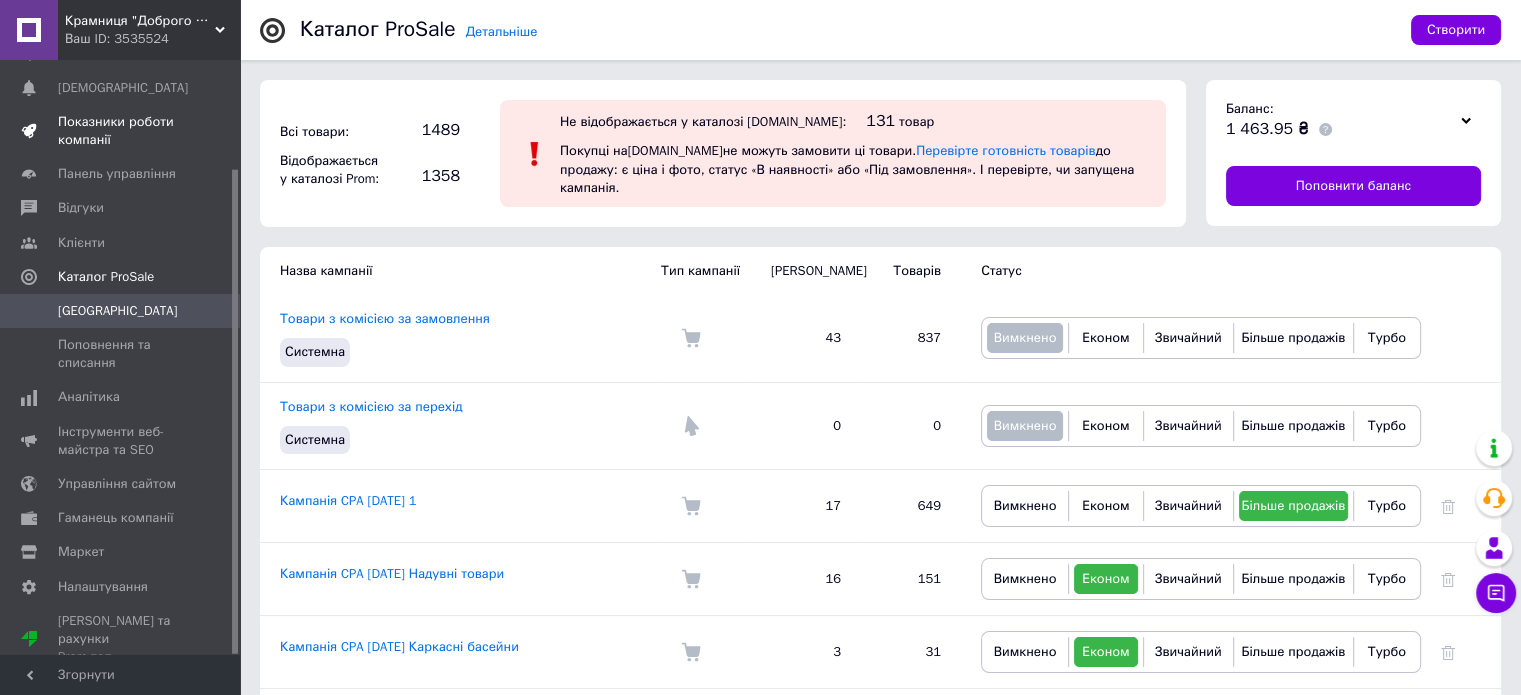 click on "Показники роботи компанії" at bounding box center [121, 131] 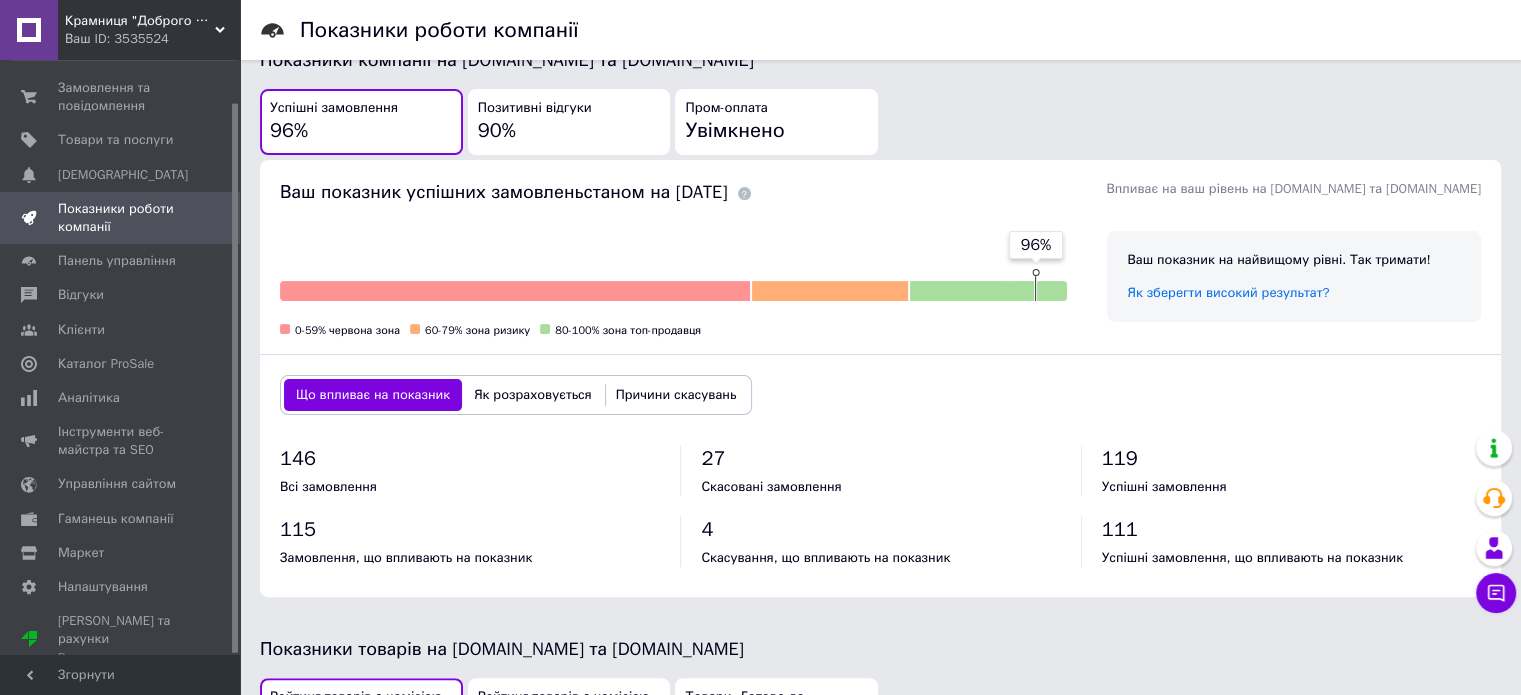 scroll, scrollTop: 500, scrollLeft: 0, axis: vertical 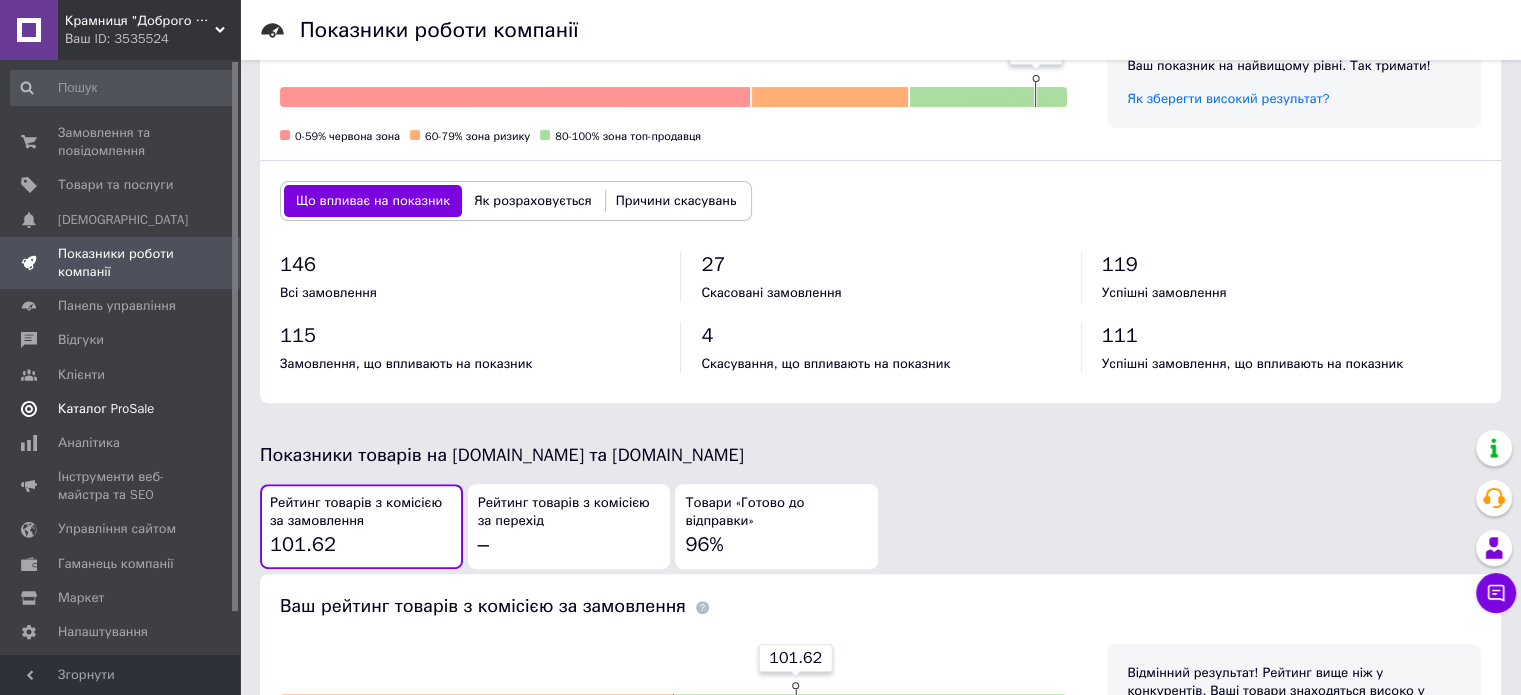 click on "Каталог ProSale" at bounding box center (106, 409) 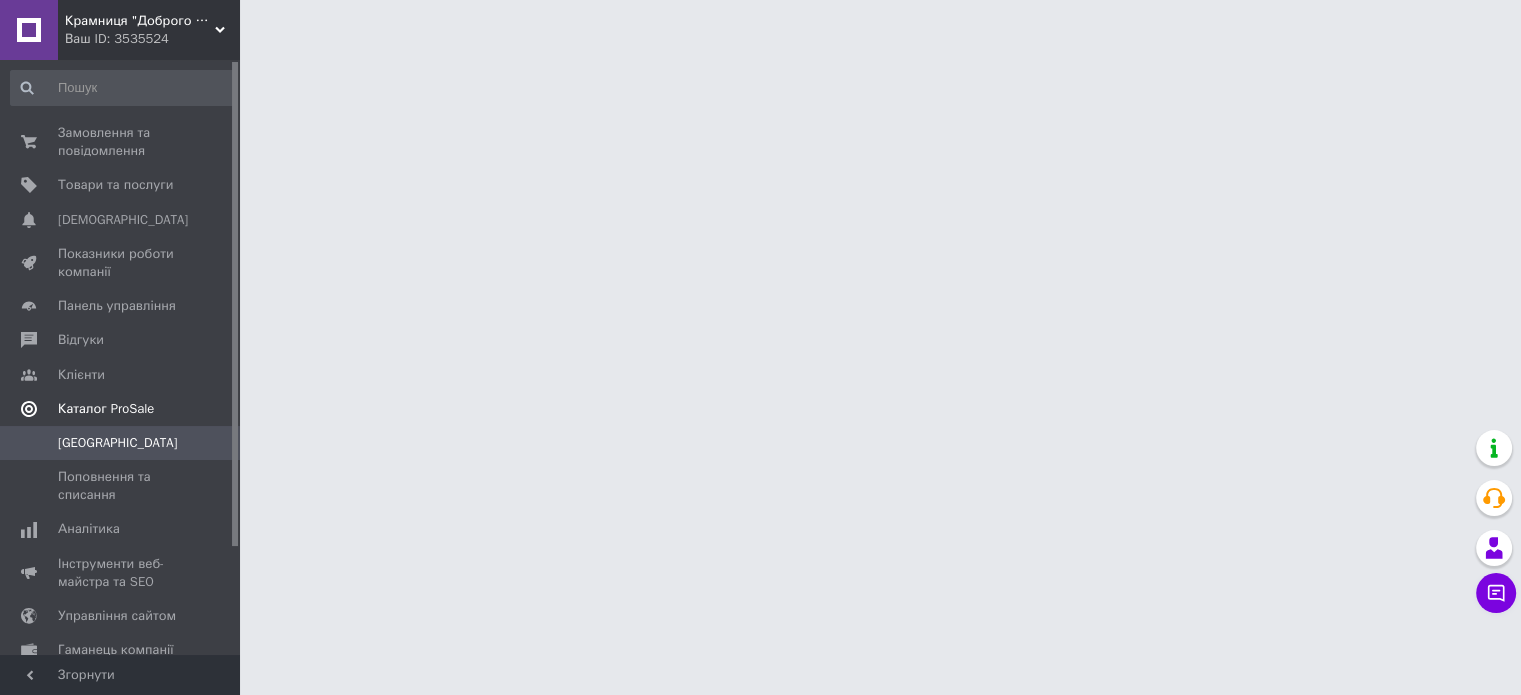 scroll, scrollTop: 0, scrollLeft: 0, axis: both 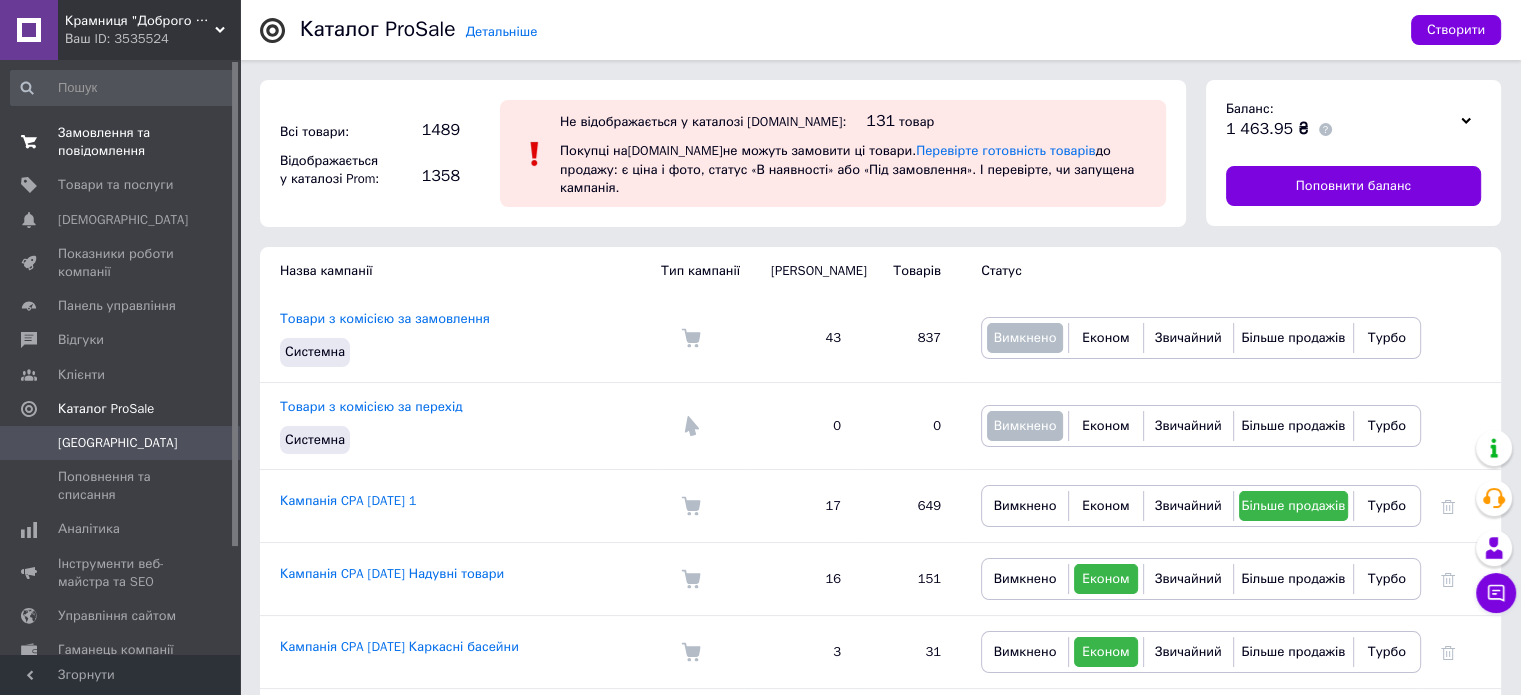 click on "Замовлення та повідомлення" at bounding box center (121, 142) 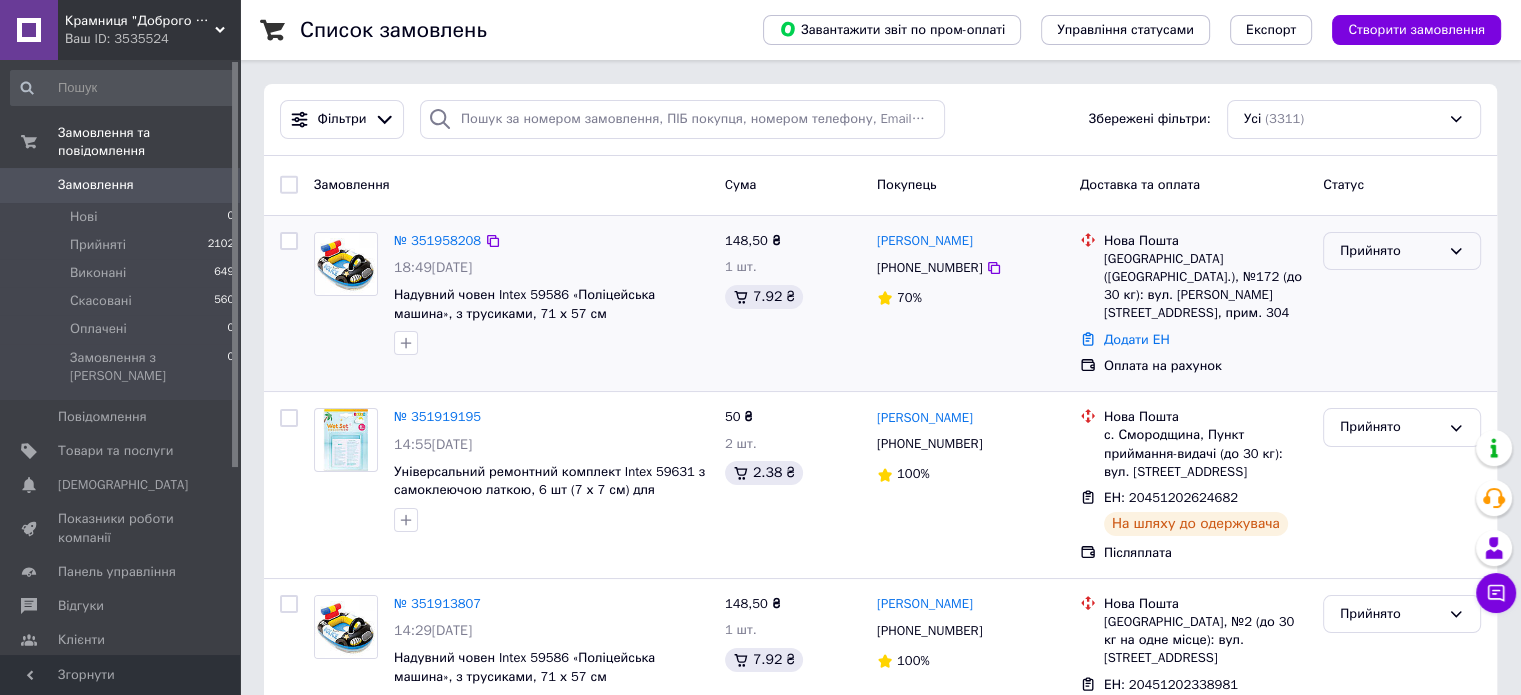 click on "Прийнято" at bounding box center [1390, 251] 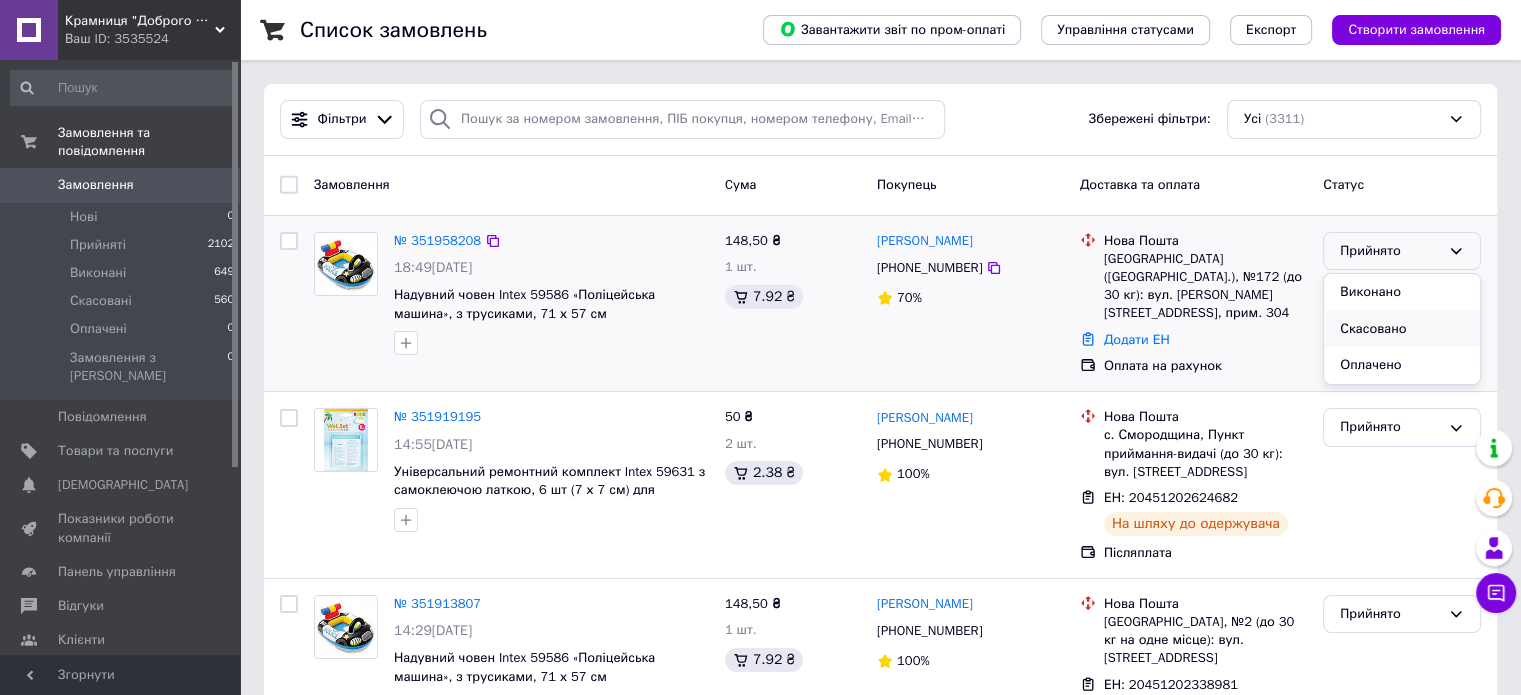click on "Скасовано" at bounding box center (1402, 329) 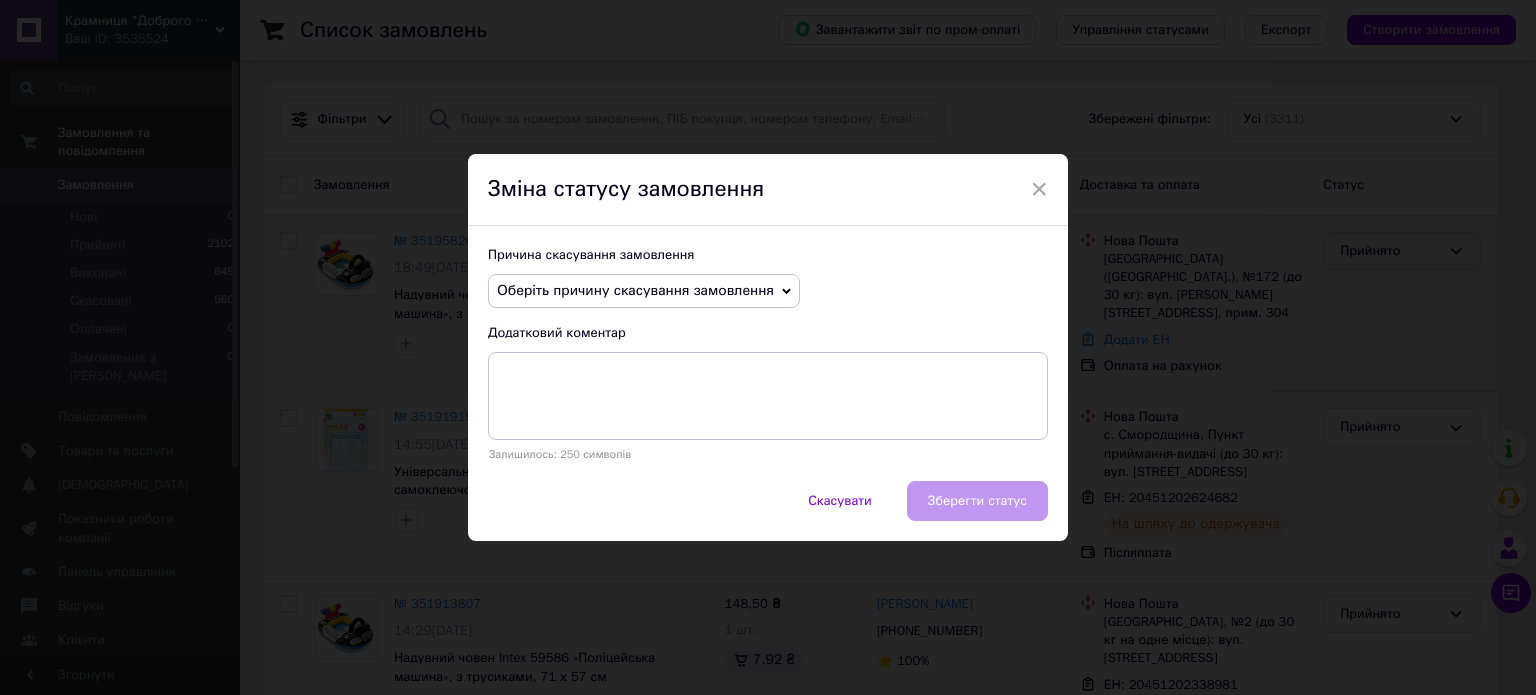 click on "Оберіть причину скасування замовлення" at bounding box center (644, 291) 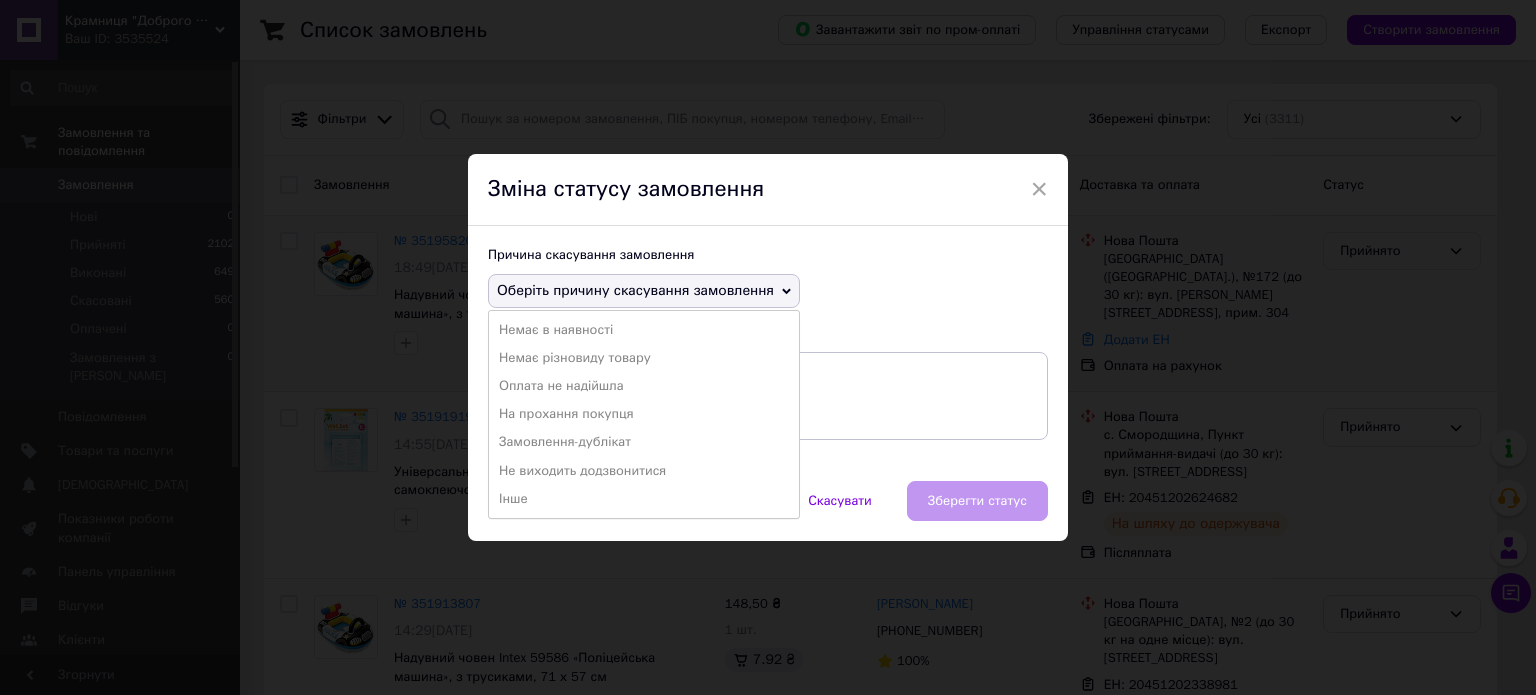 drag, startPoint x: 599, startPoint y: 390, endPoint x: 628, endPoint y: 396, distance: 29.614185 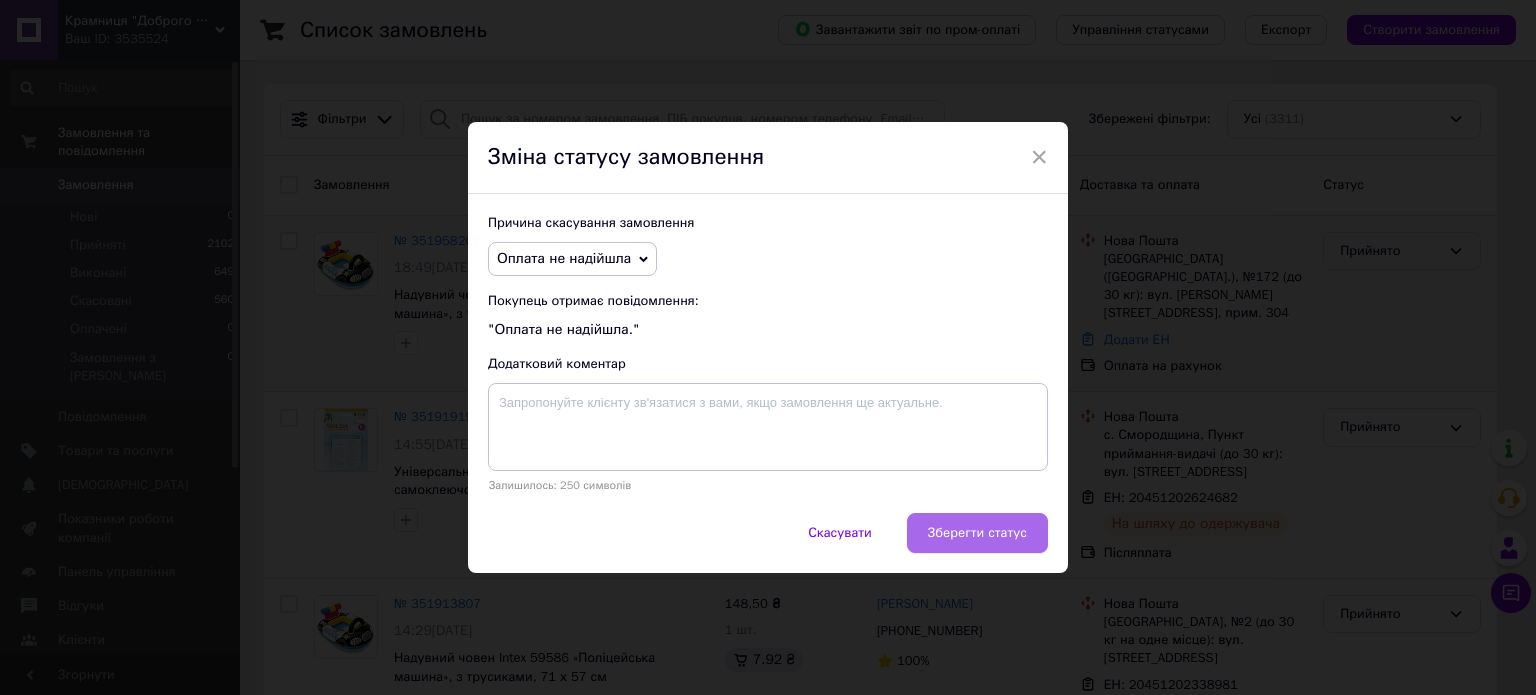 click on "Зберегти статус" at bounding box center [977, 533] 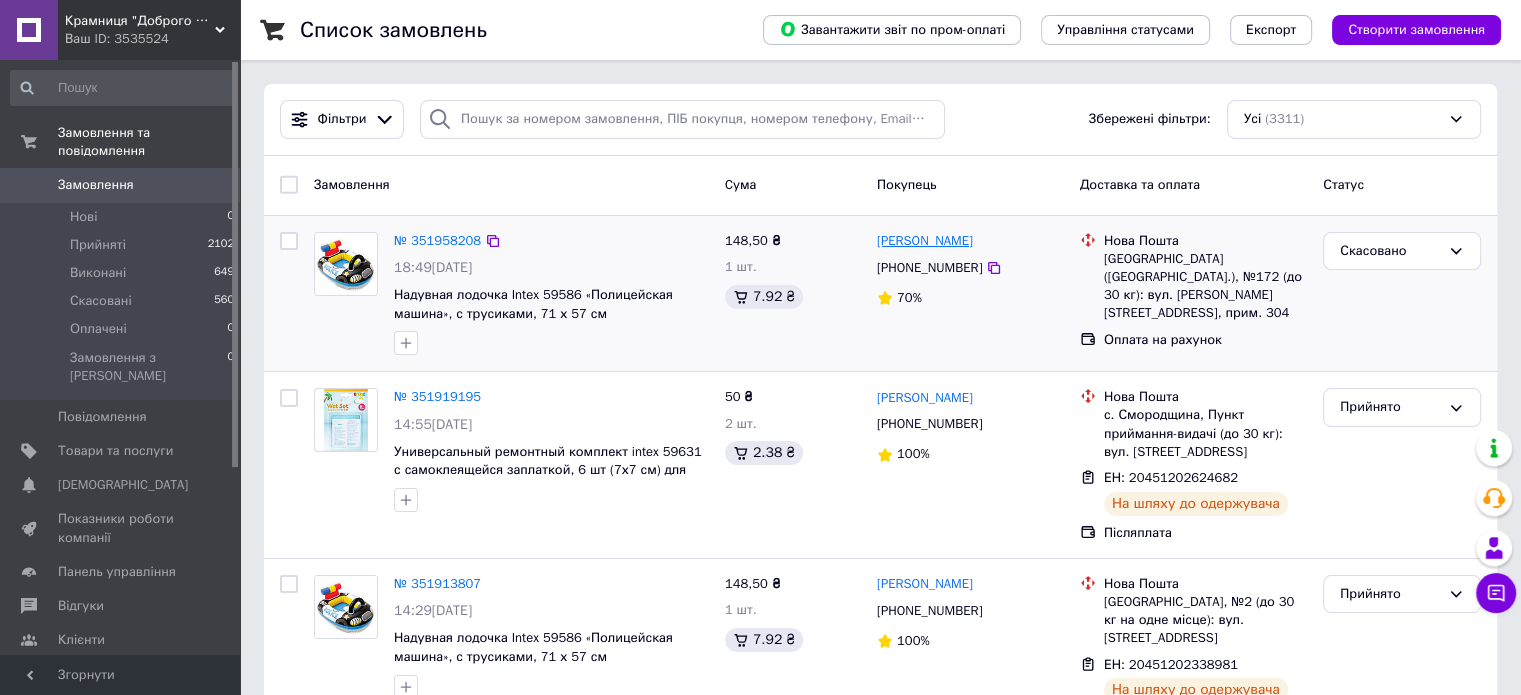 click on "Елизавета Виговская" at bounding box center [925, 241] 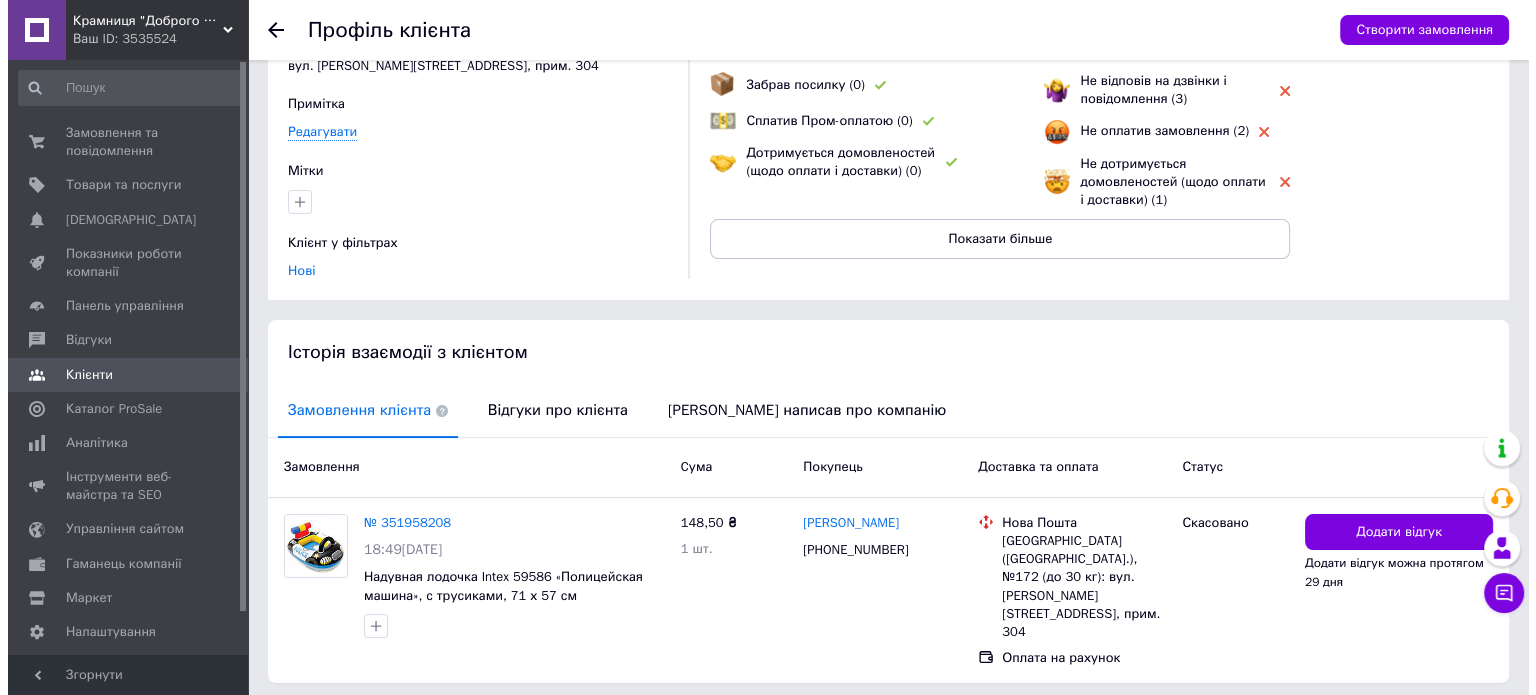 scroll, scrollTop: 204, scrollLeft: 0, axis: vertical 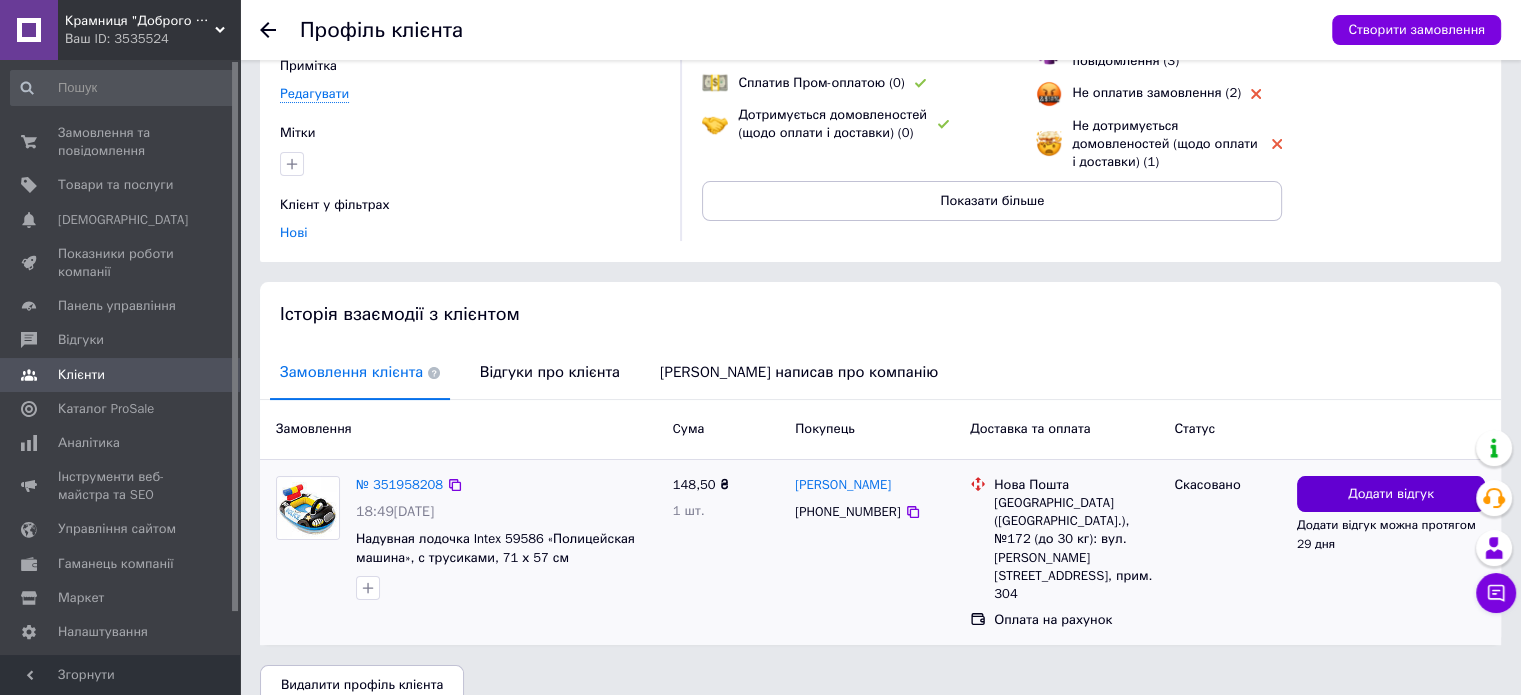 click on "Додати відгук" at bounding box center (1391, 494) 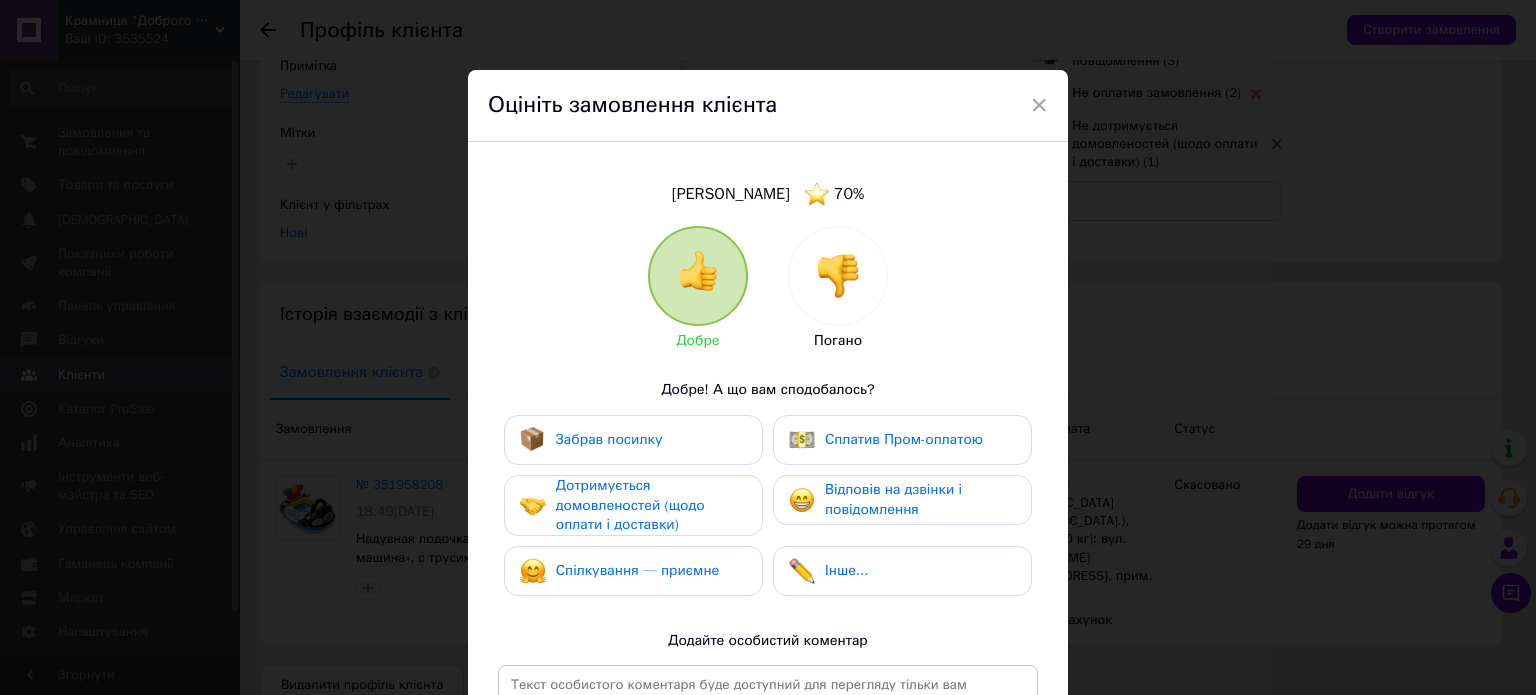 click at bounding box center [838, 276] 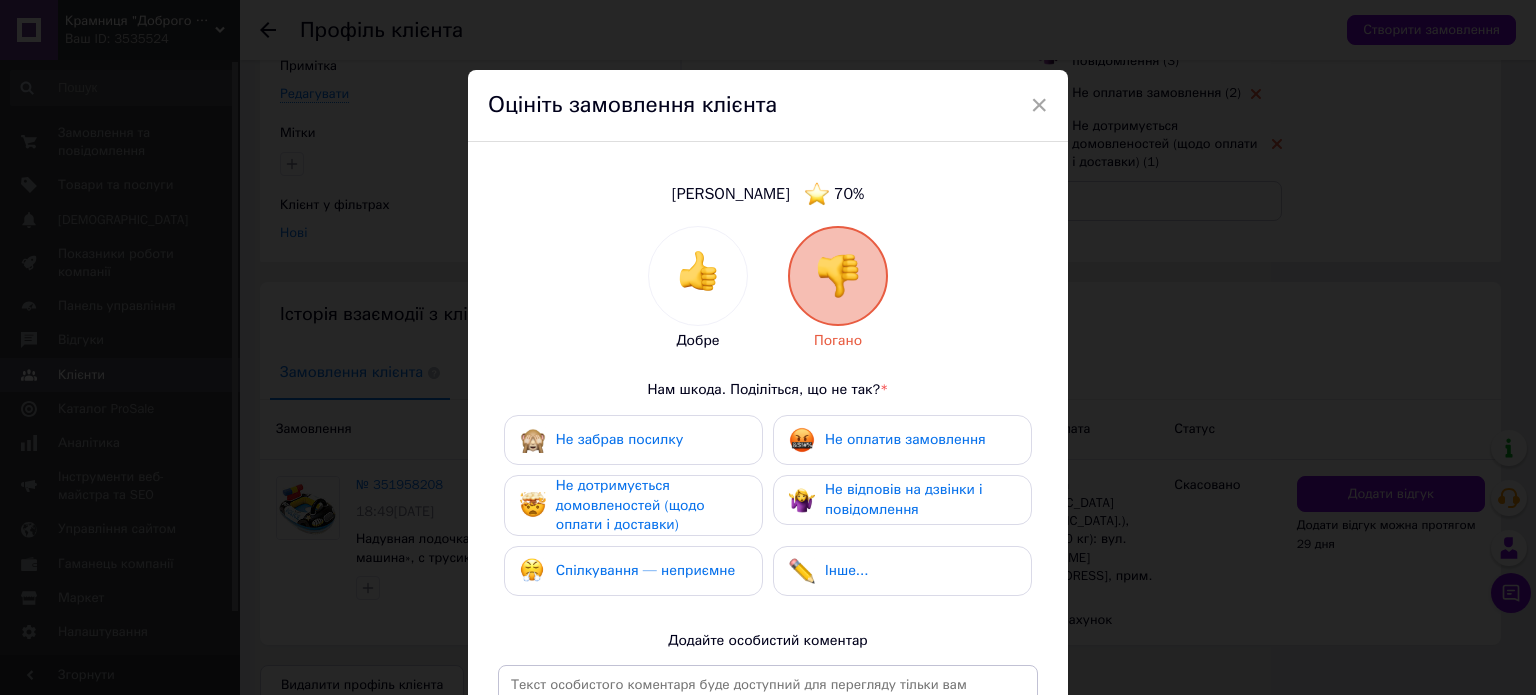 click on "Не дотримується домовленостей (щодо оплати і доставки)" at bounding box center [651, 505] 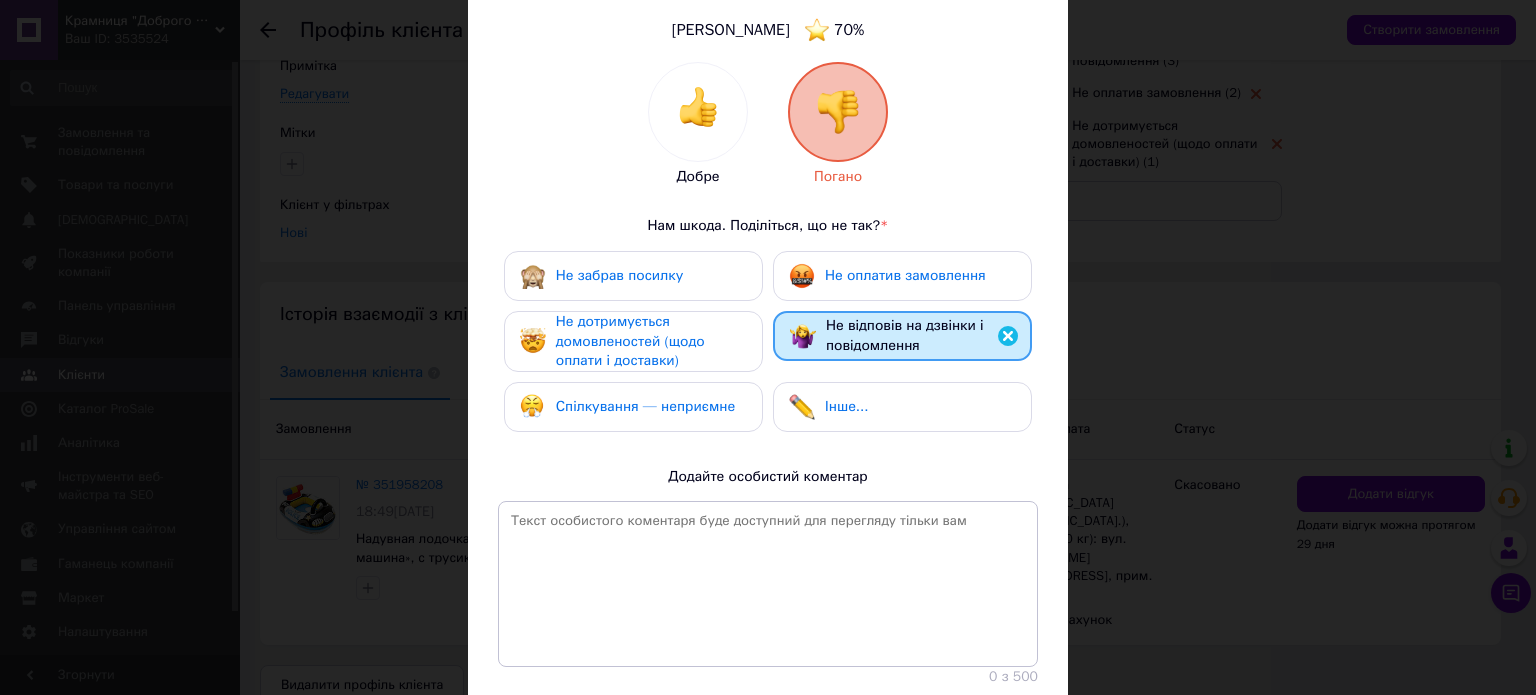scroll, scrollTop: 200, scrollLeft: 0, axis: vertical 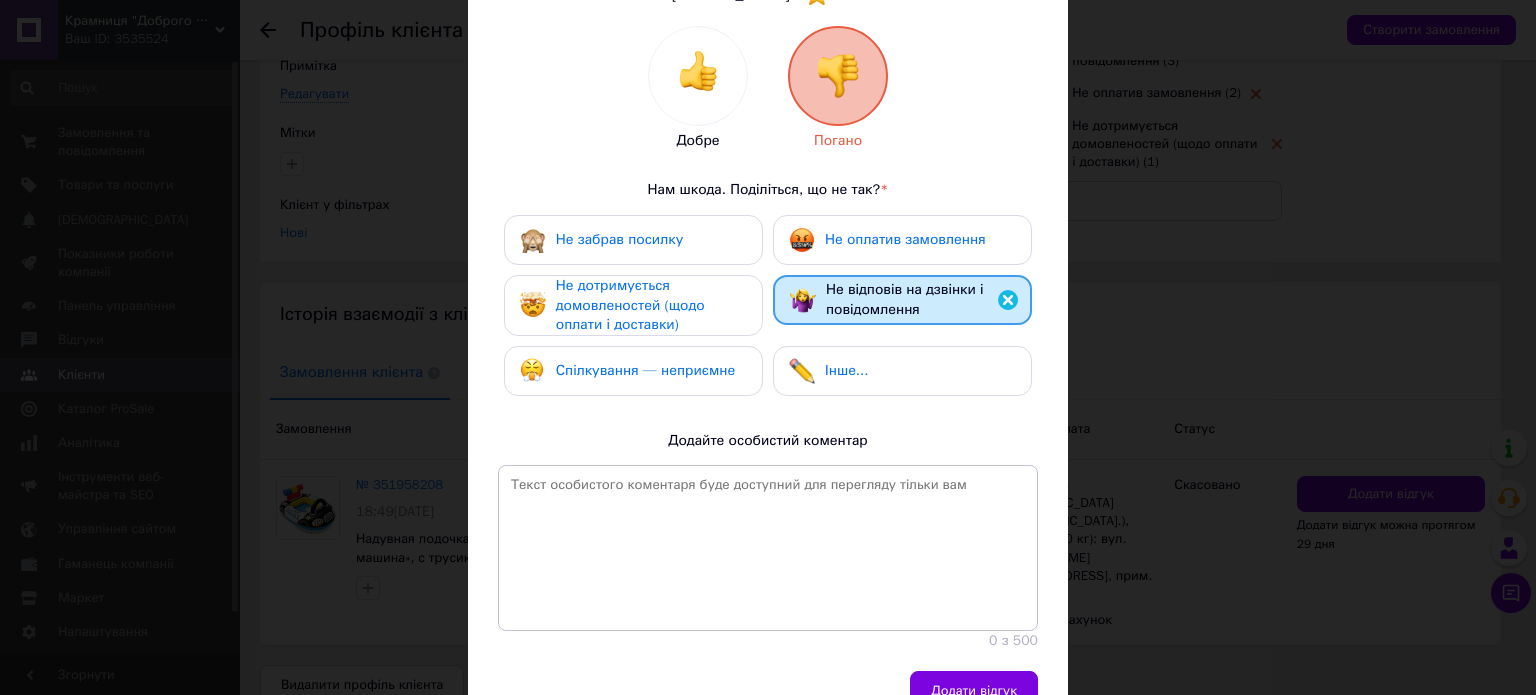 click on "Інше..." at bounding box center (846, 370) 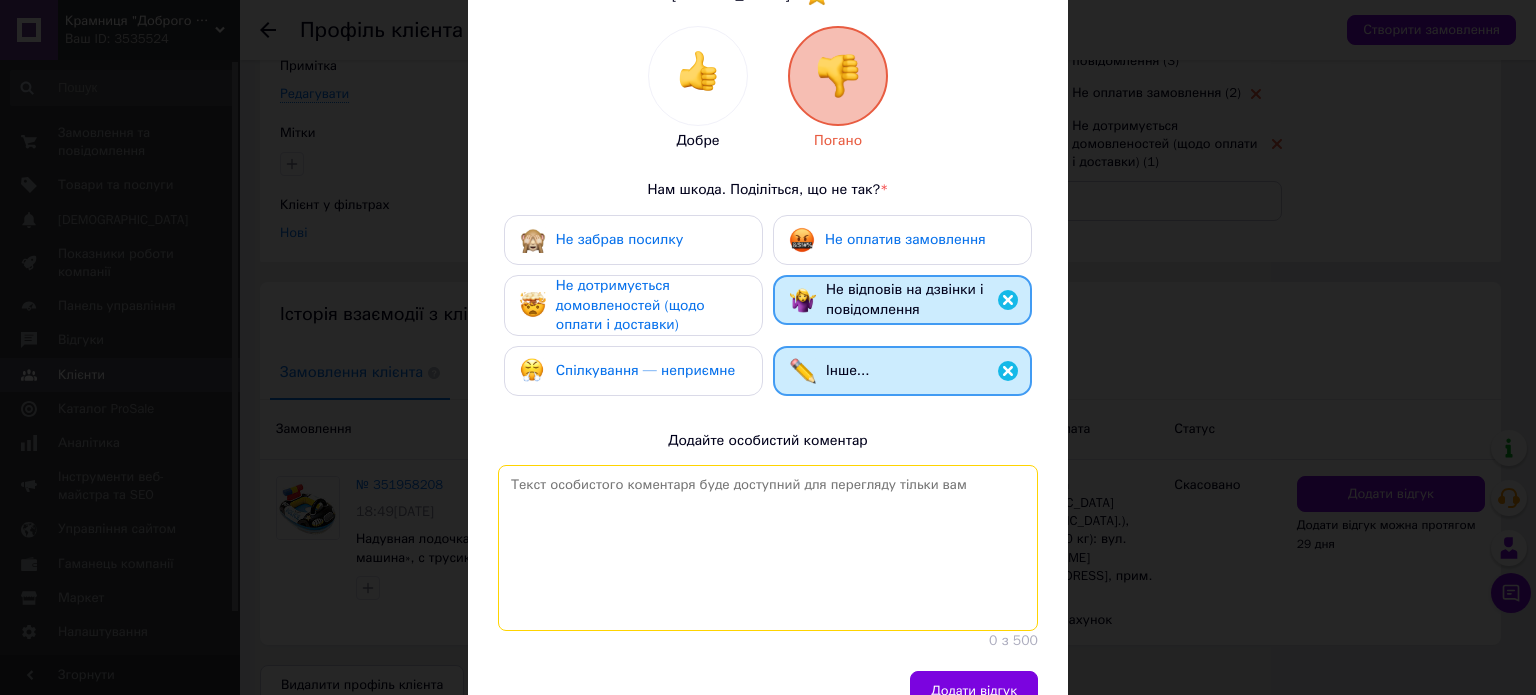 click at bounding box center (768, 548) 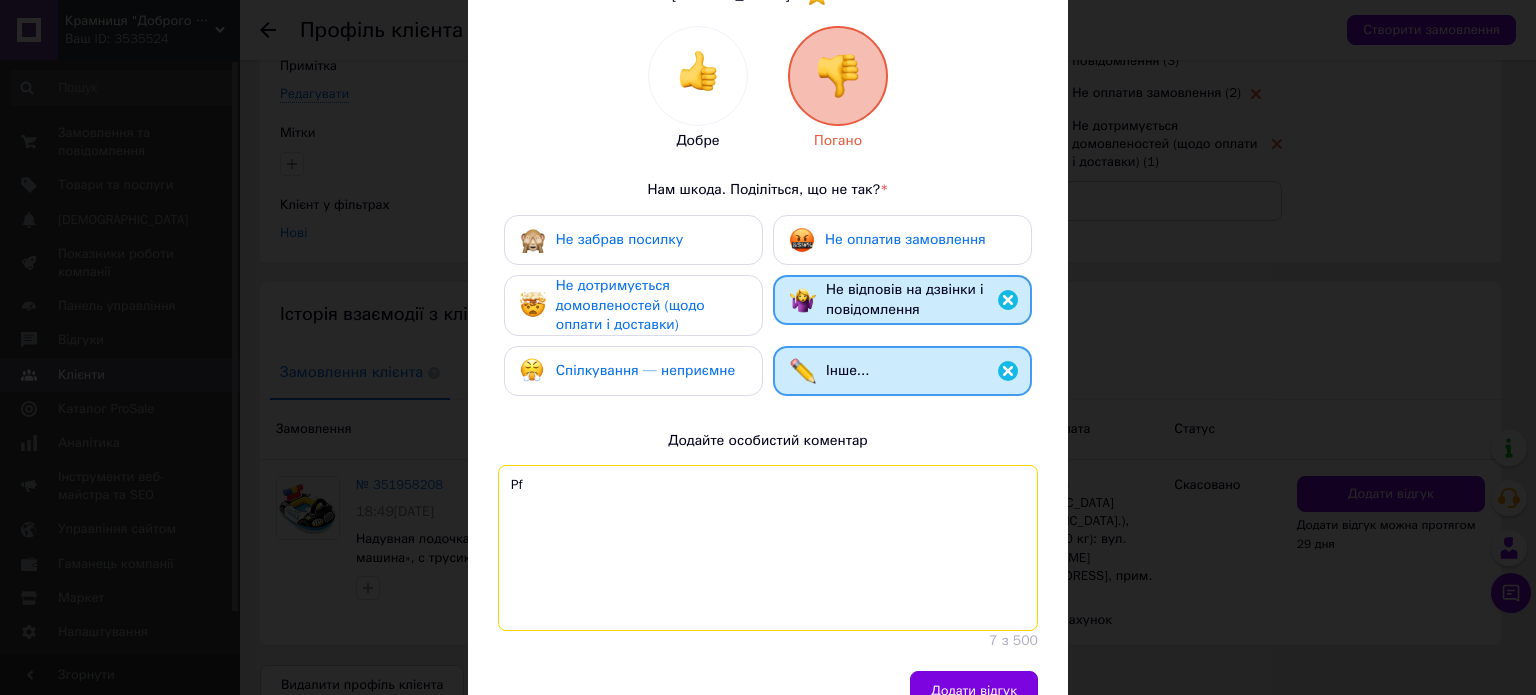 type on "P" 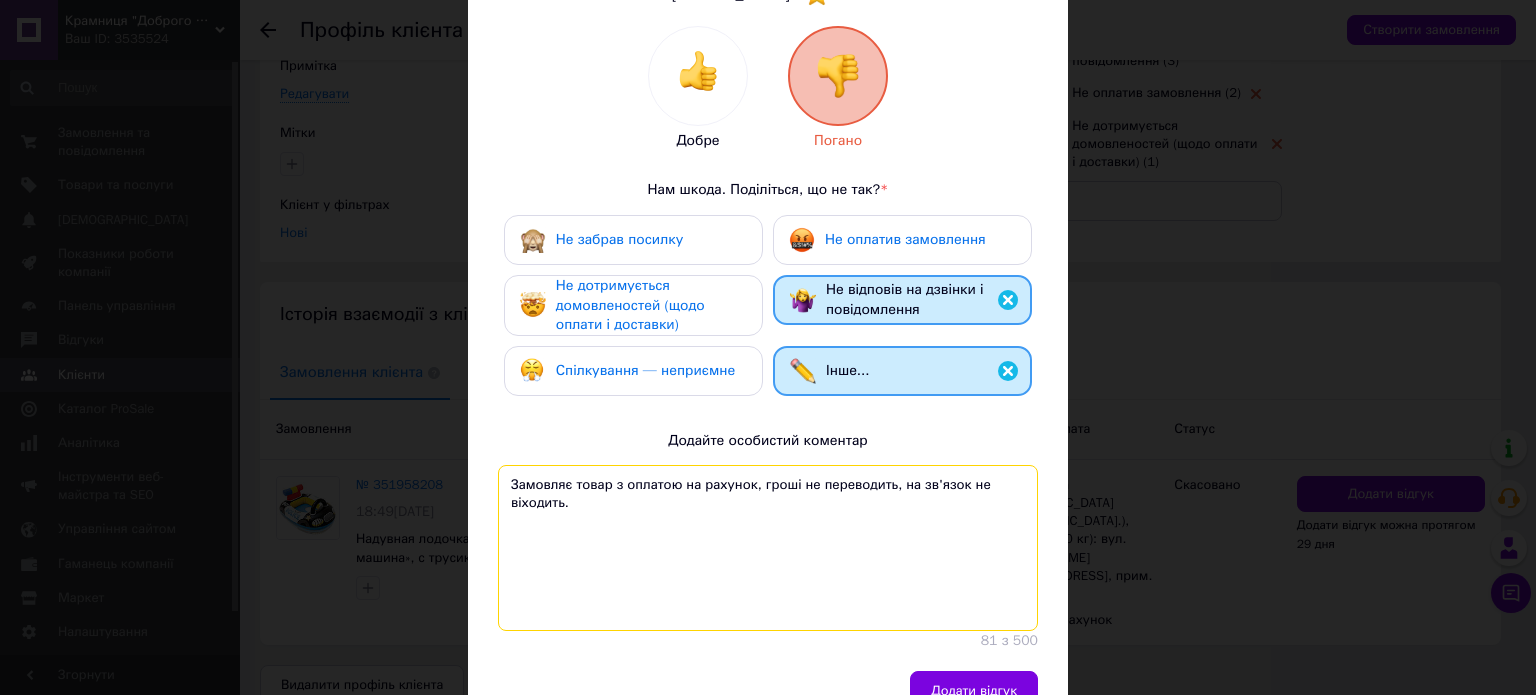 click on "Замовляє товар з оплатою на рахунок, гроші не переводить, на зв'язок не віходить." at bounding box center [768, 548] 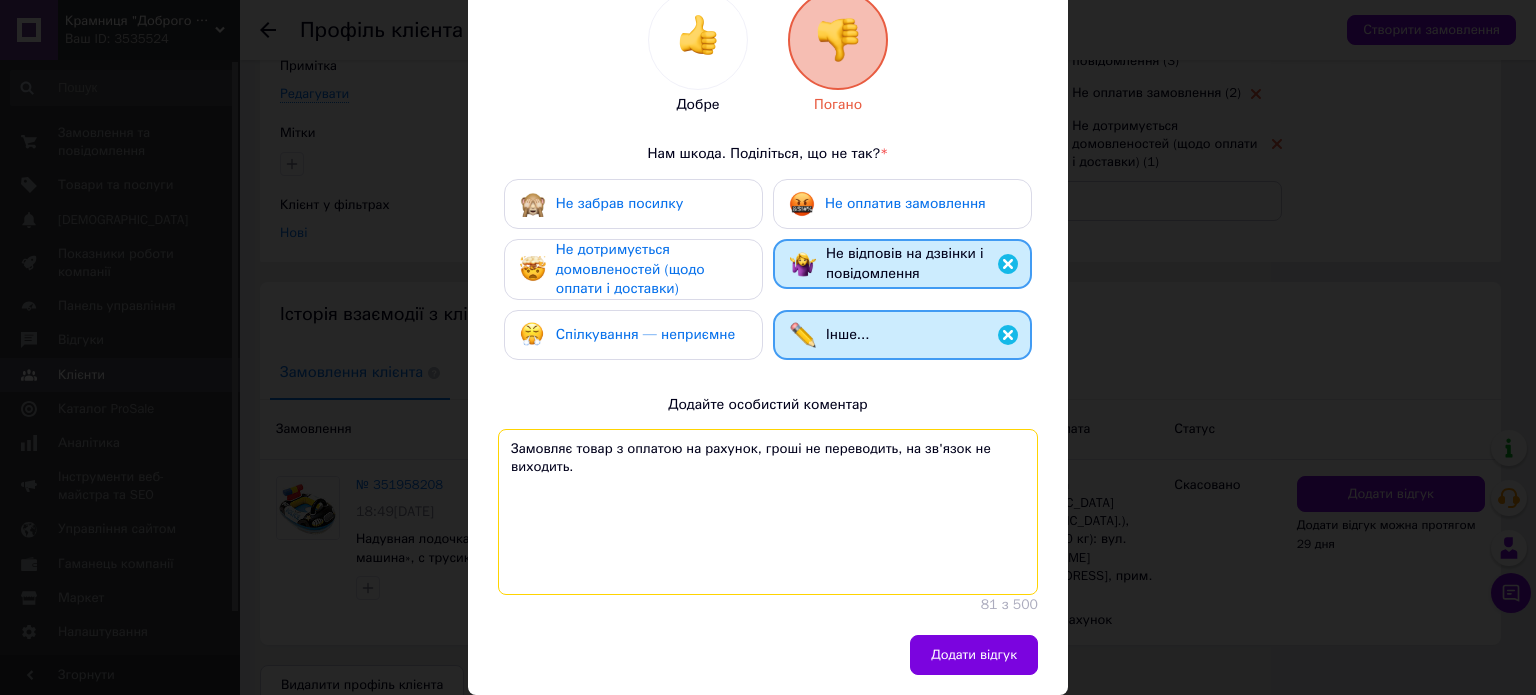 scroll, scrollTop: 300, scrollLeft: 0, axis: vertical 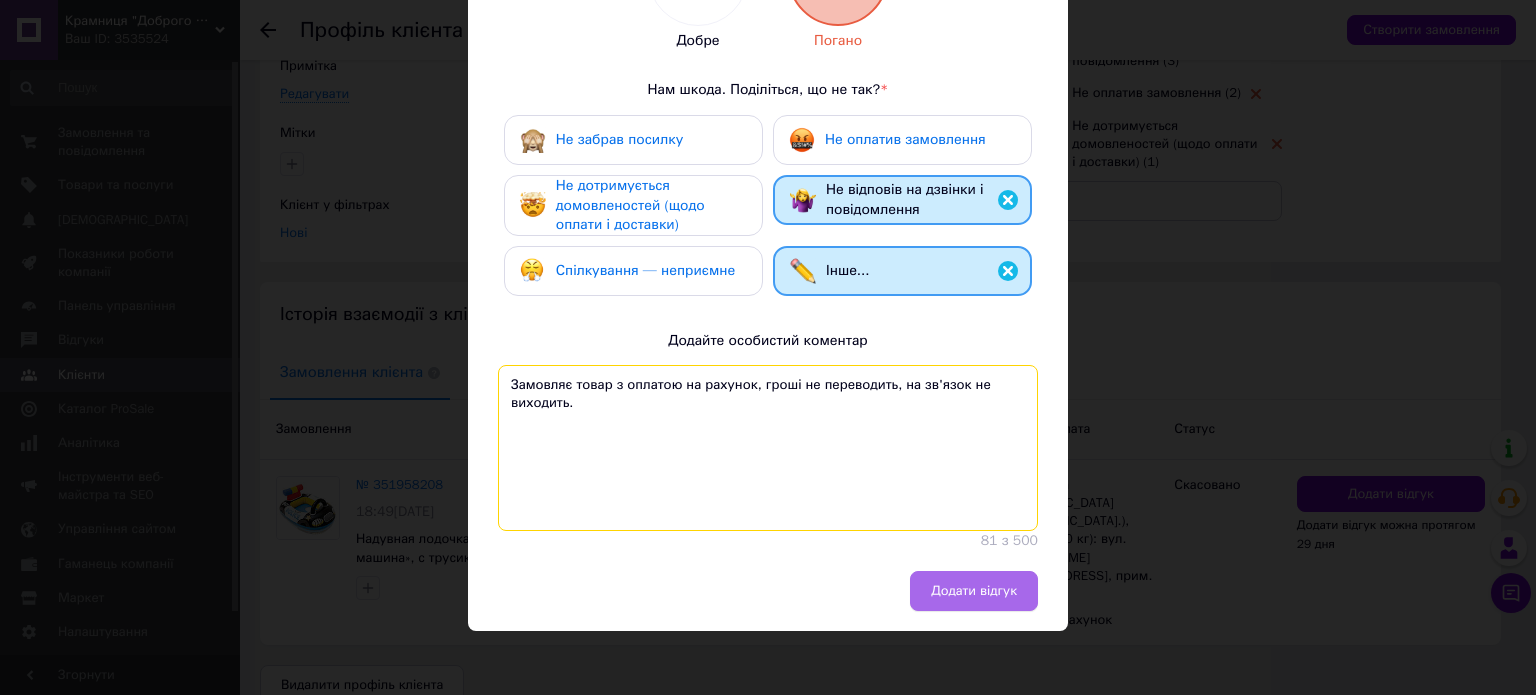 type on "Замовляє товар з оплатою на рахунок, гроші не переводить, на зв'язок не виходить." 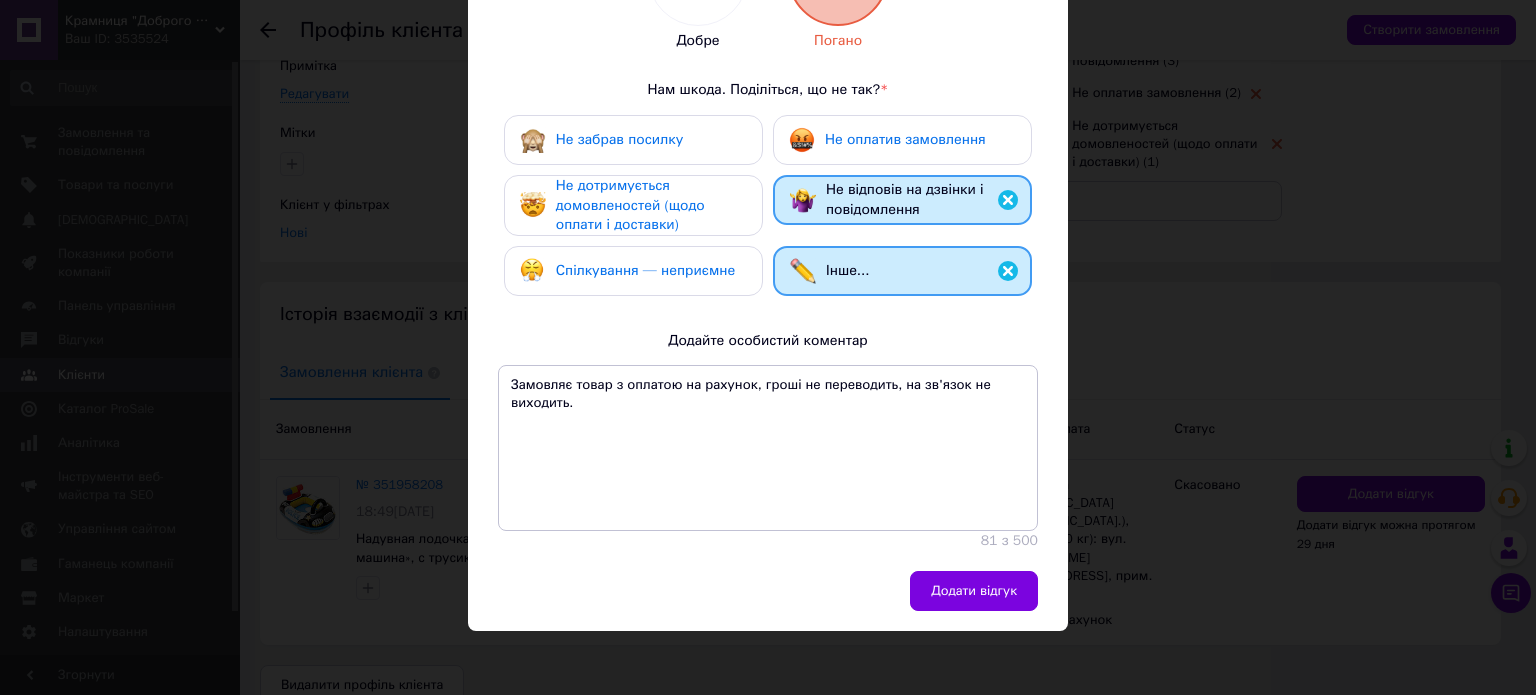 click on "Додати відгук" at bounding box center [974, 591] 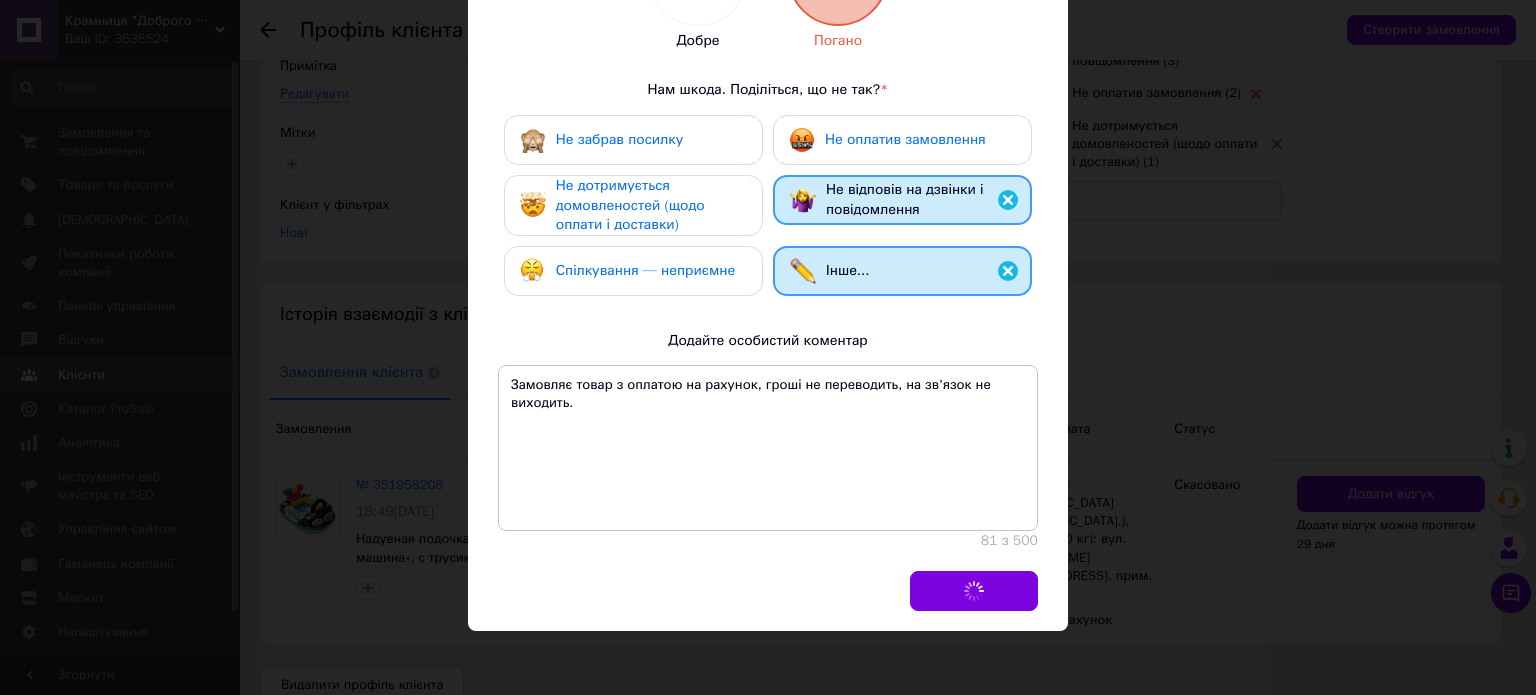 click on "Додати відгук" at bounding box center [763, 591] 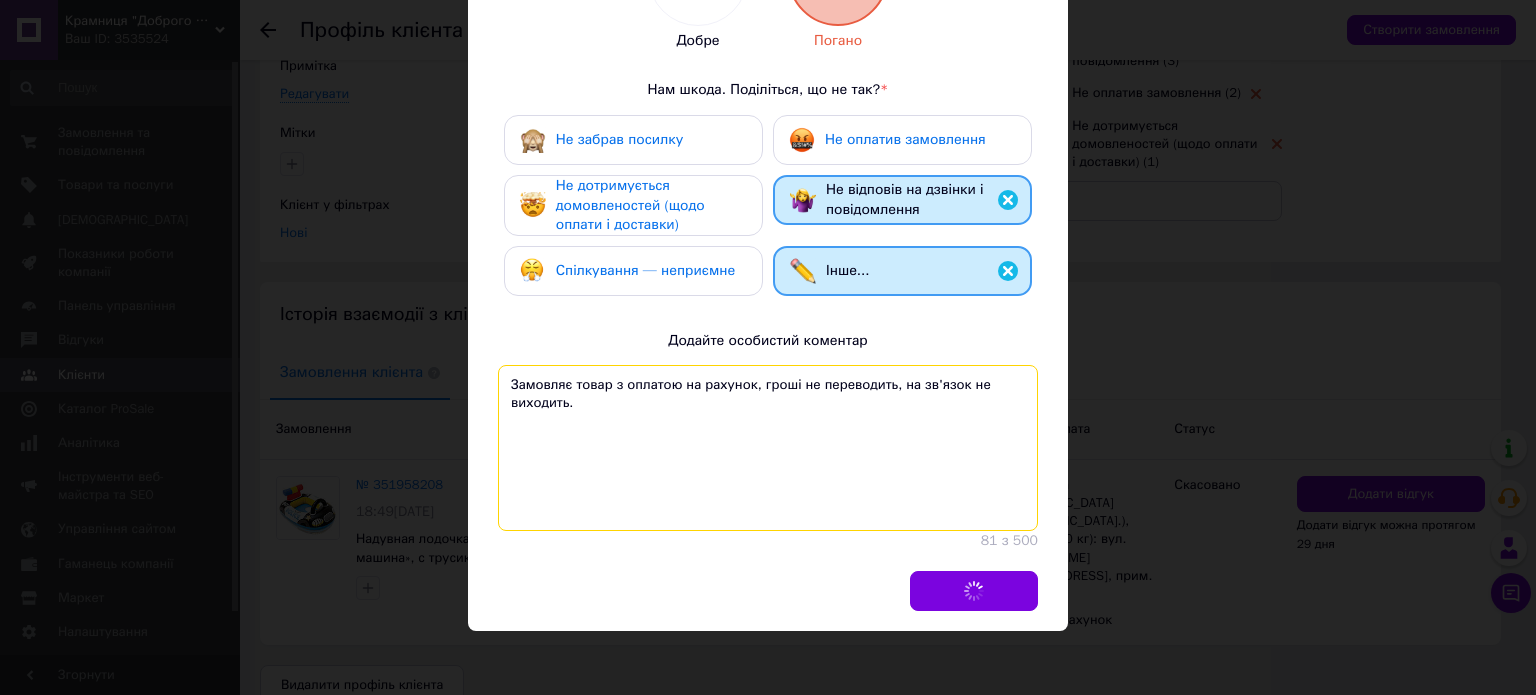 click on "Замовляє товар з оплатою на рахунок, гроші не переводить, на зв'язок не виходить." at bounding box center [768, 448] 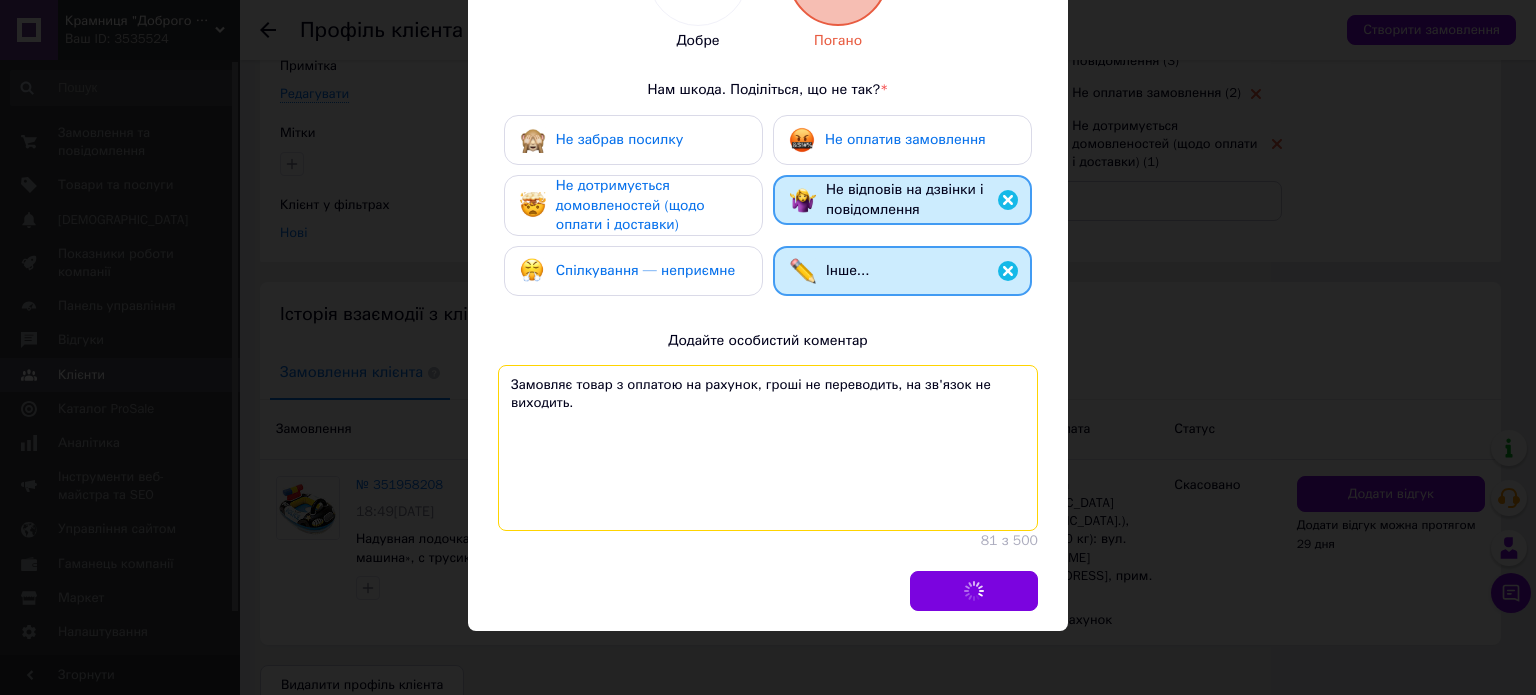click on "Замовляє товар з оплатою на рахунок, гроші не переводить, на зв'язок не виходить." at bounding box center [768, 448] 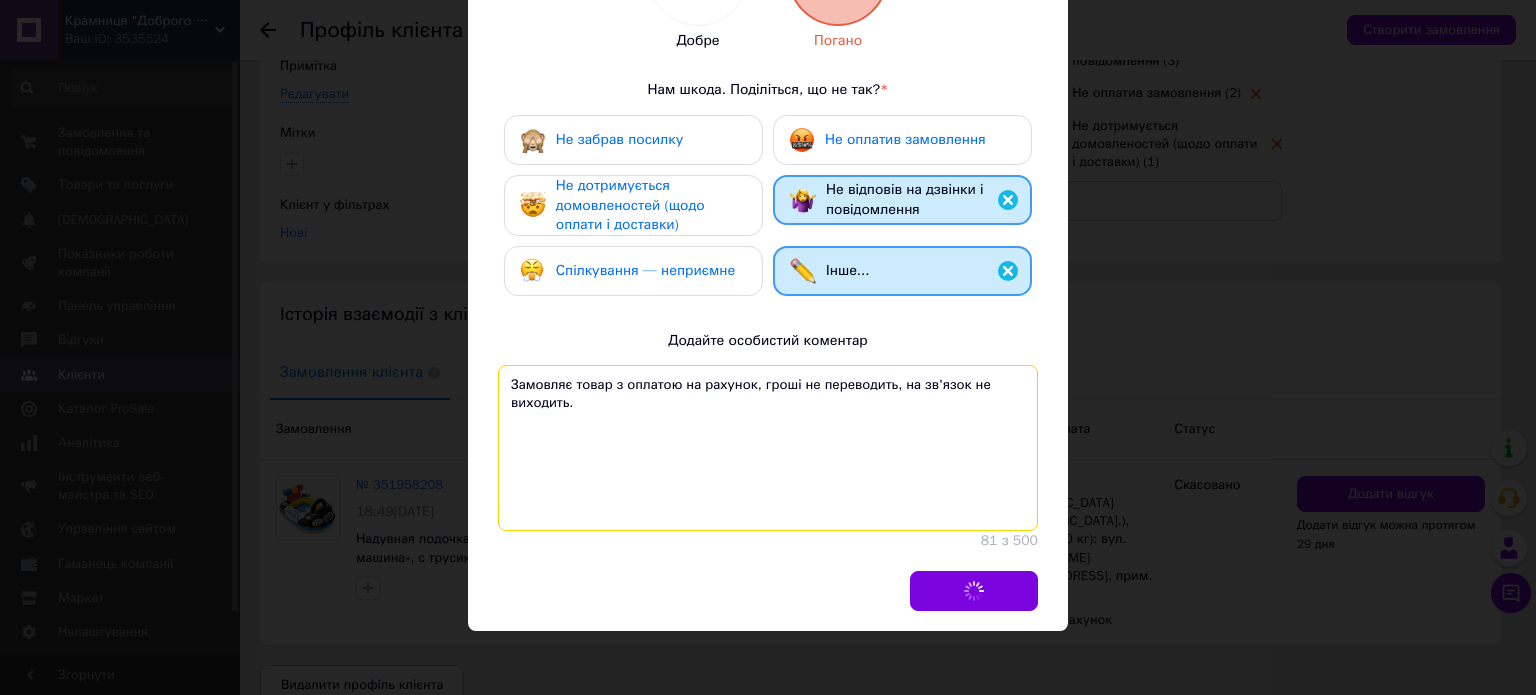 click on "Замовляє товар з оплатою на рахунок, гроші не переводить, на зв'язок не виходить." at bounding box center (768, 448) 